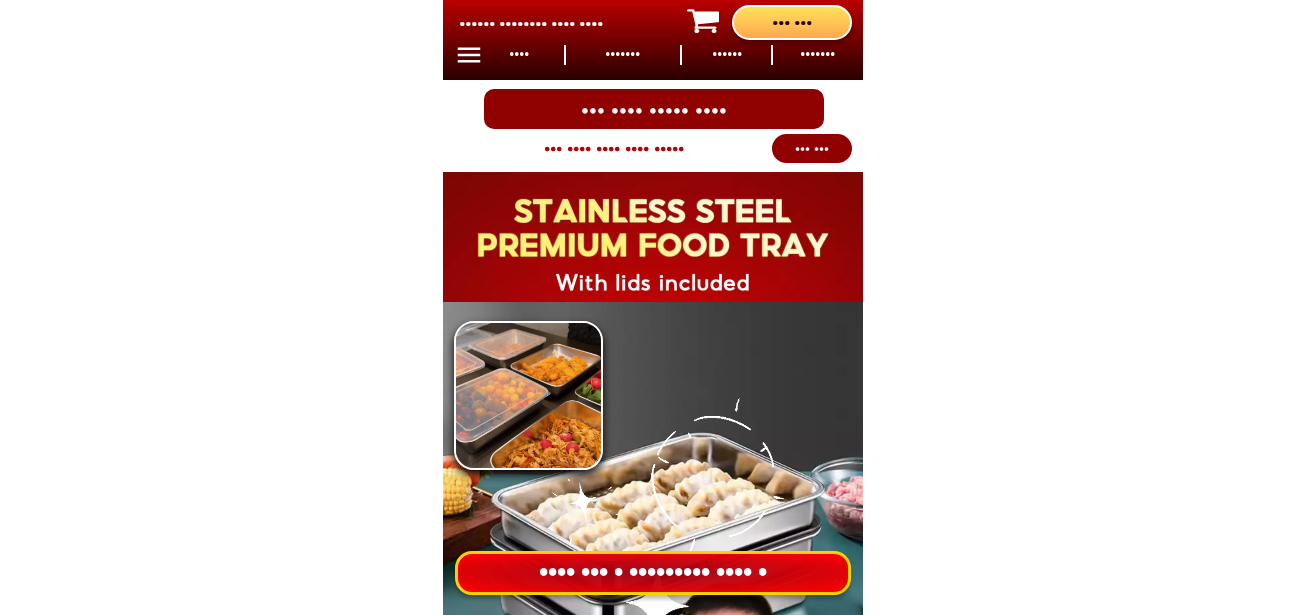 scroll, scrollTop: 0, scrollLeft: 0, axis: both 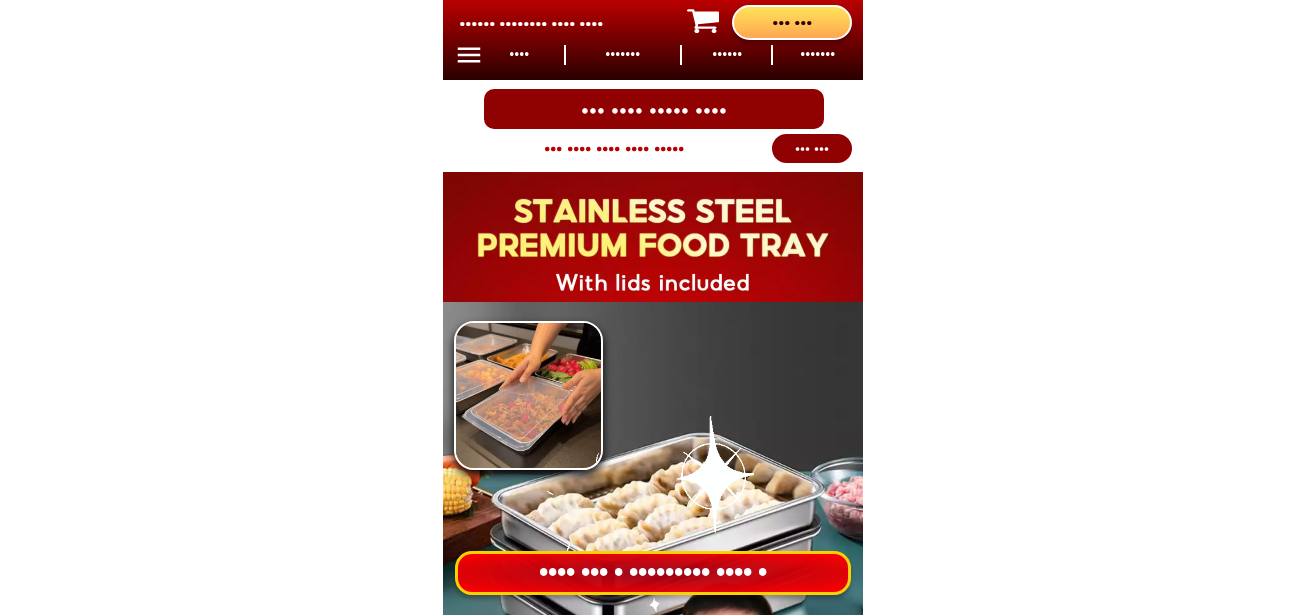 click on "•••• ••• • ••••••••• •••• •" at bounding box center [653, 573] 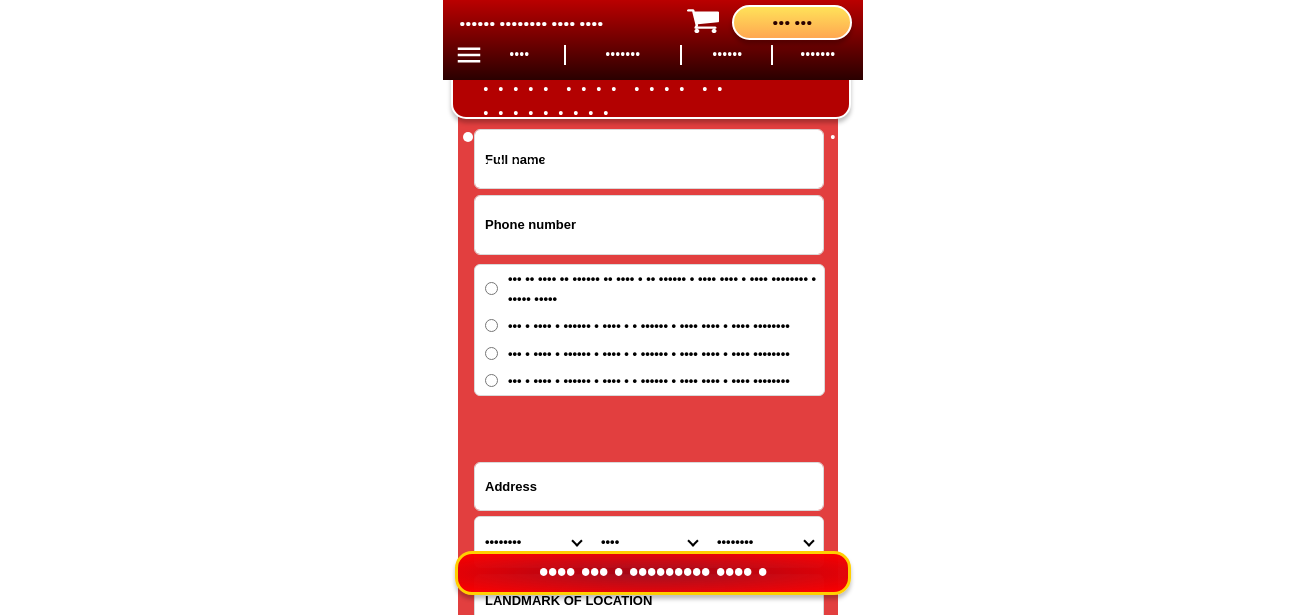 scroll, scrollTop: 16678, scrollLeft: 0, axis: vertical 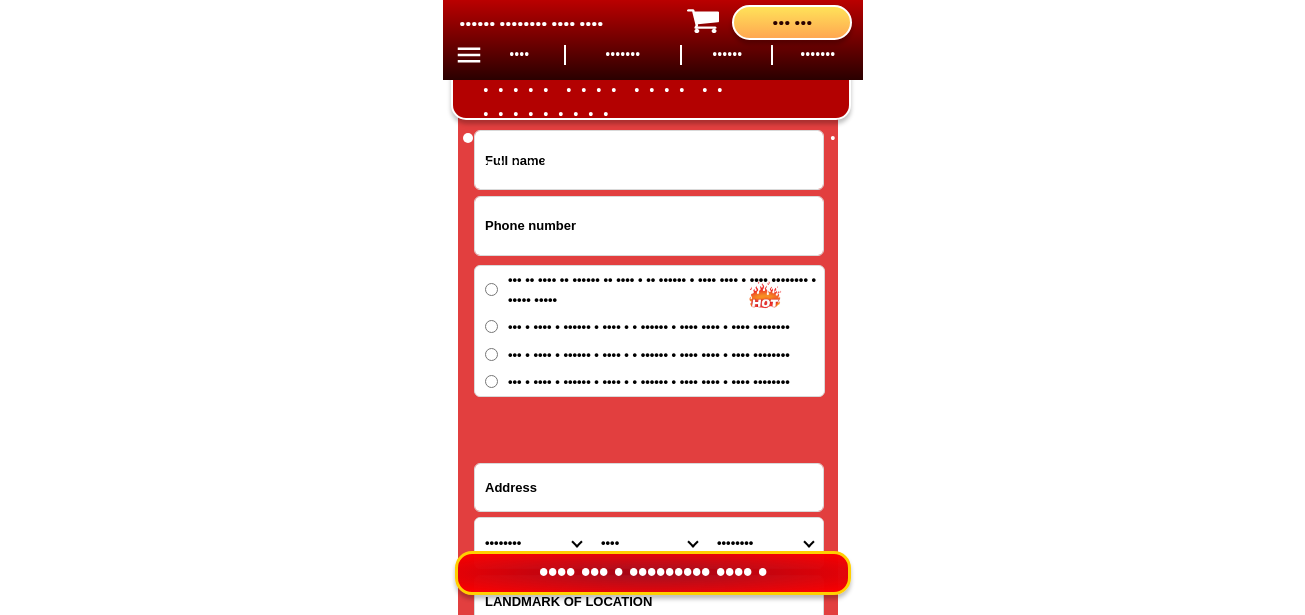 click at bounding box center (649, 226) 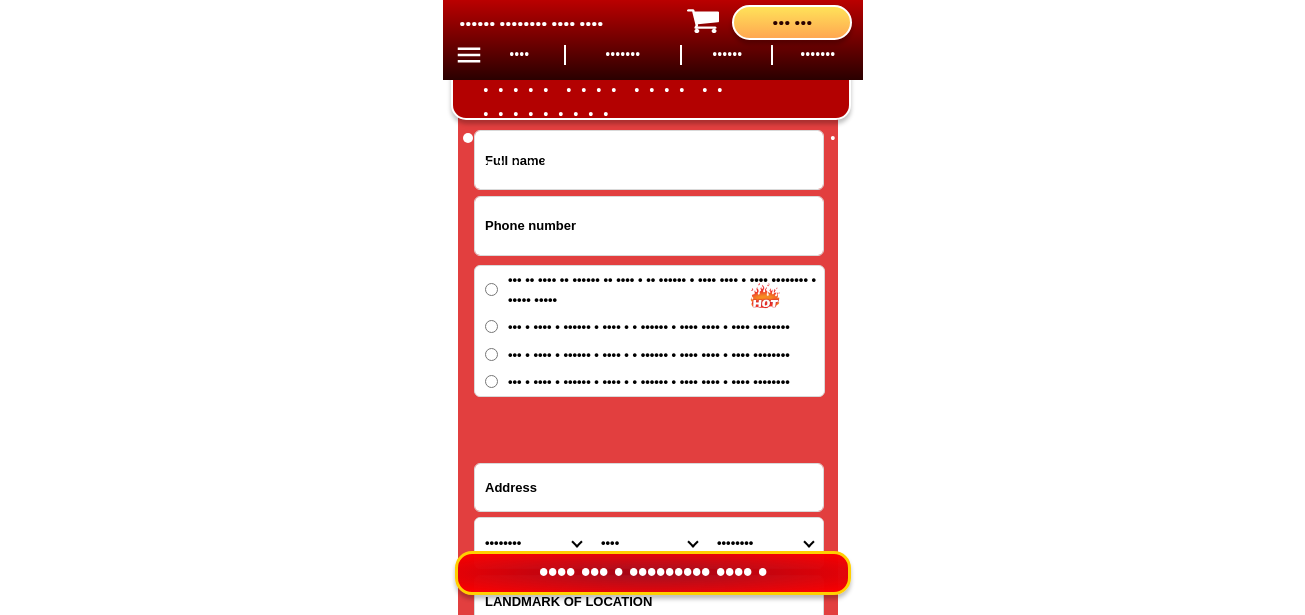 paste on "•••••••••••" 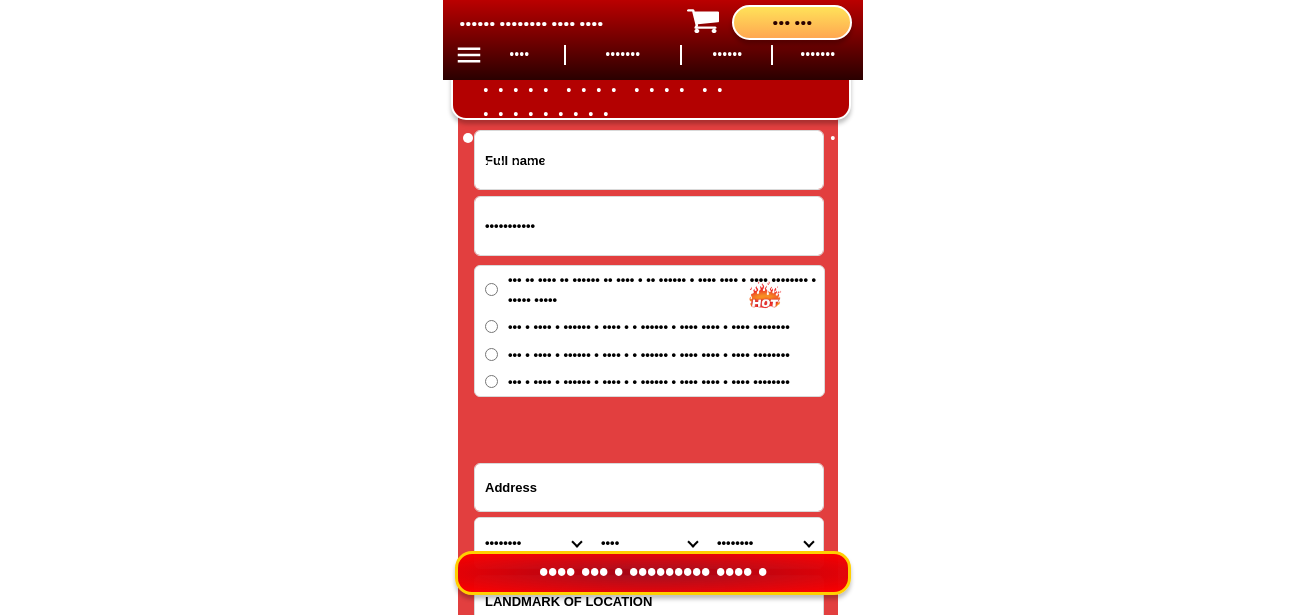 type on "•••••••••••" 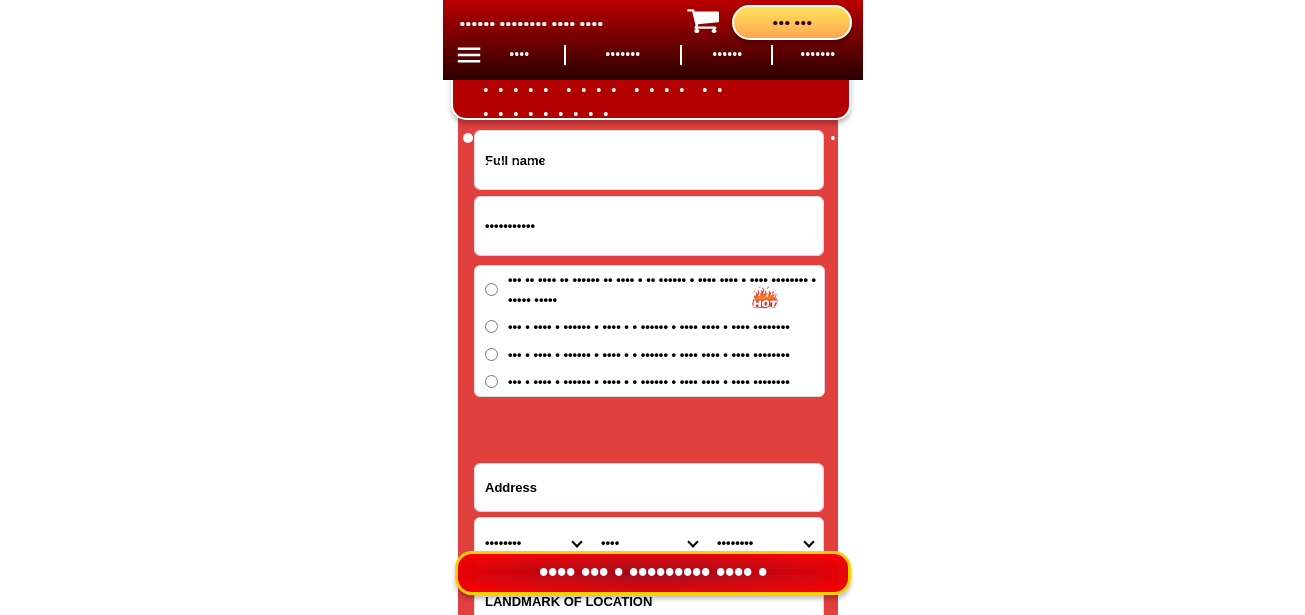 click at bounding box center (649, 160) 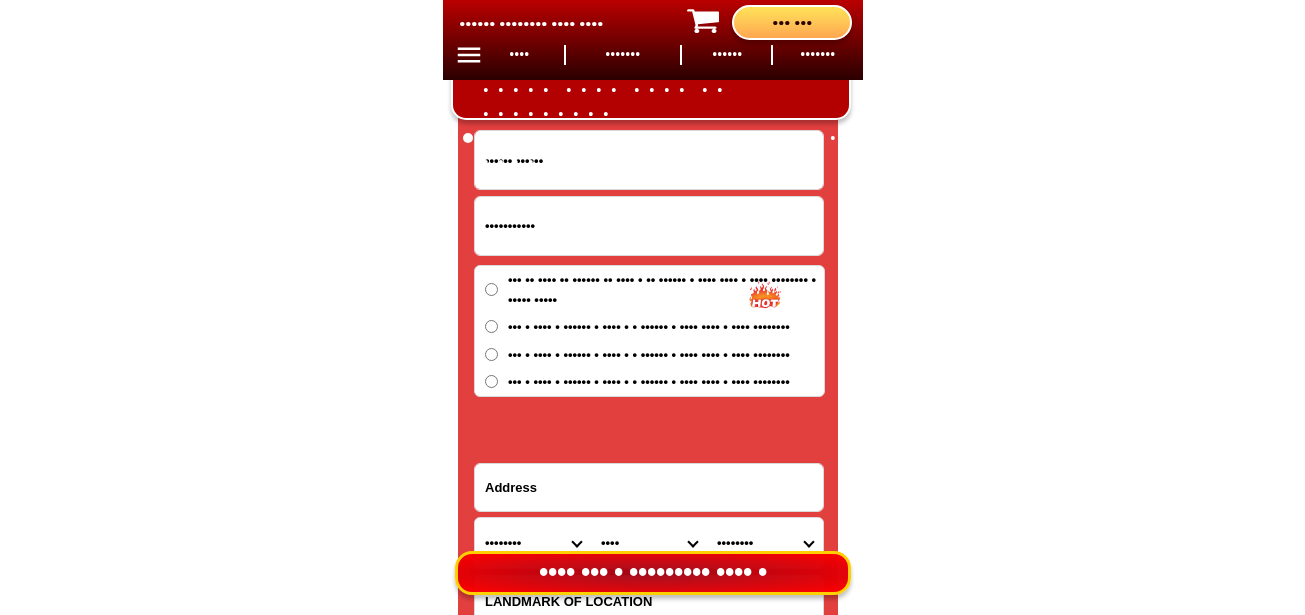 type on "•••••• ••••••" 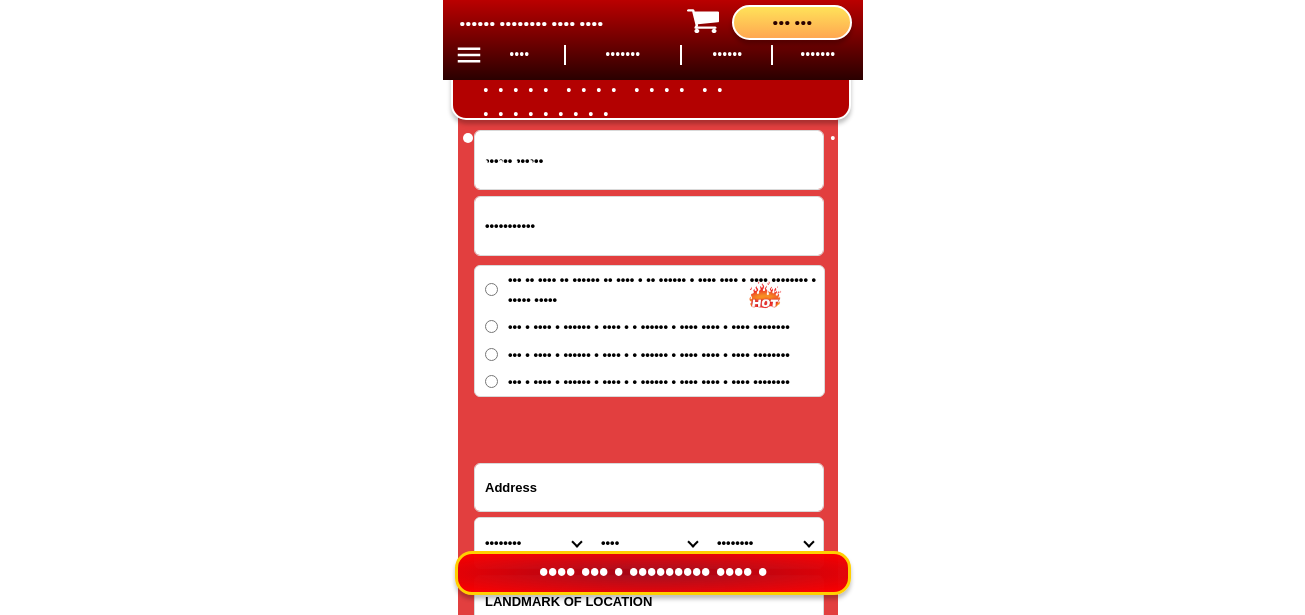 click at bounding box center (649, 487) 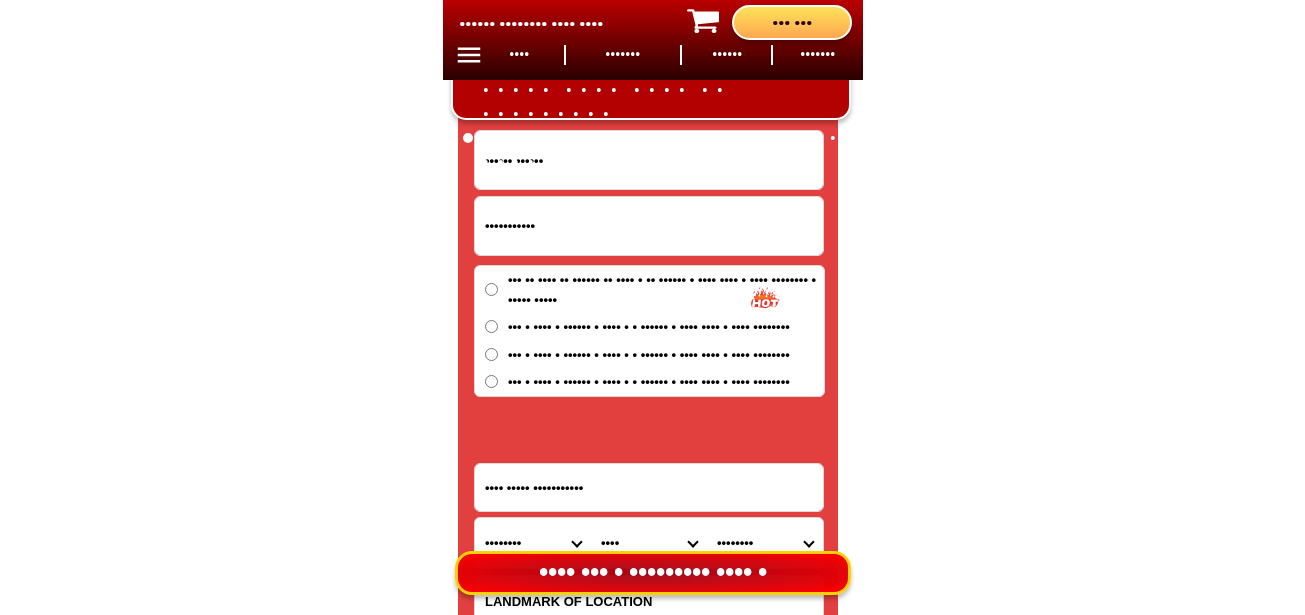 type on "•••• ••••• •••••••••••" 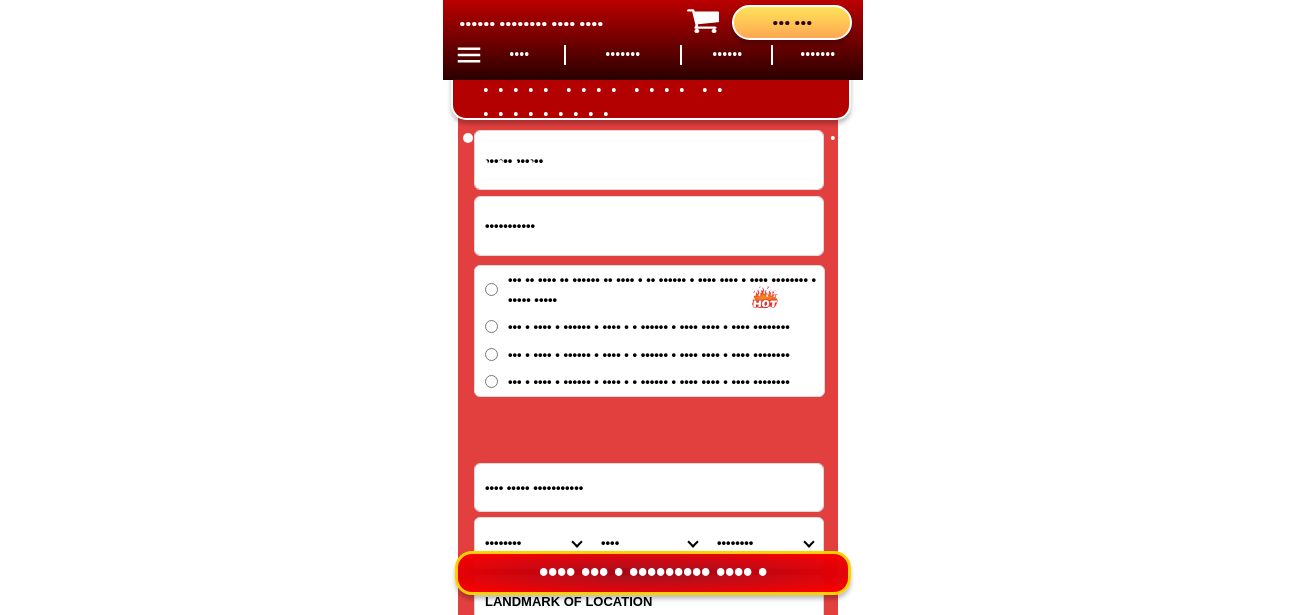 click on "••• • •••• • •••••• • •••• • • •••••• • •••• •••• • •••• ••••••••" at bounding box center (666, 289) 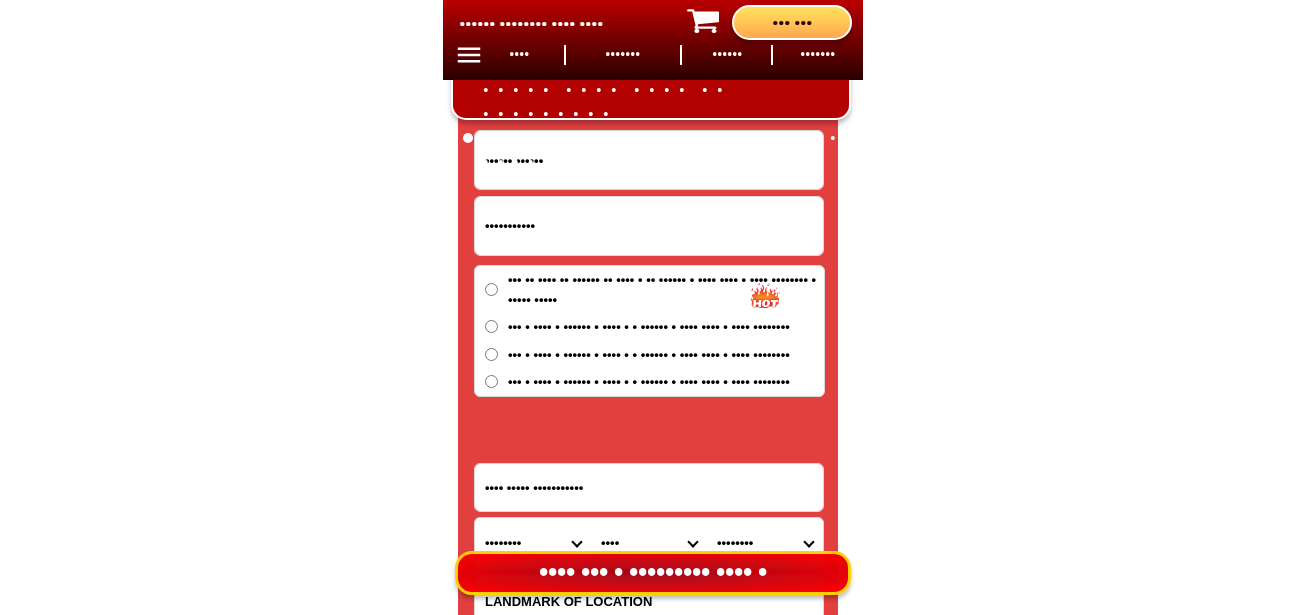 click on "••• • •••• • •••••• • •••• • • •••••• • •••• •••• • •••• ••••••••" at bounding box center [491, 354] 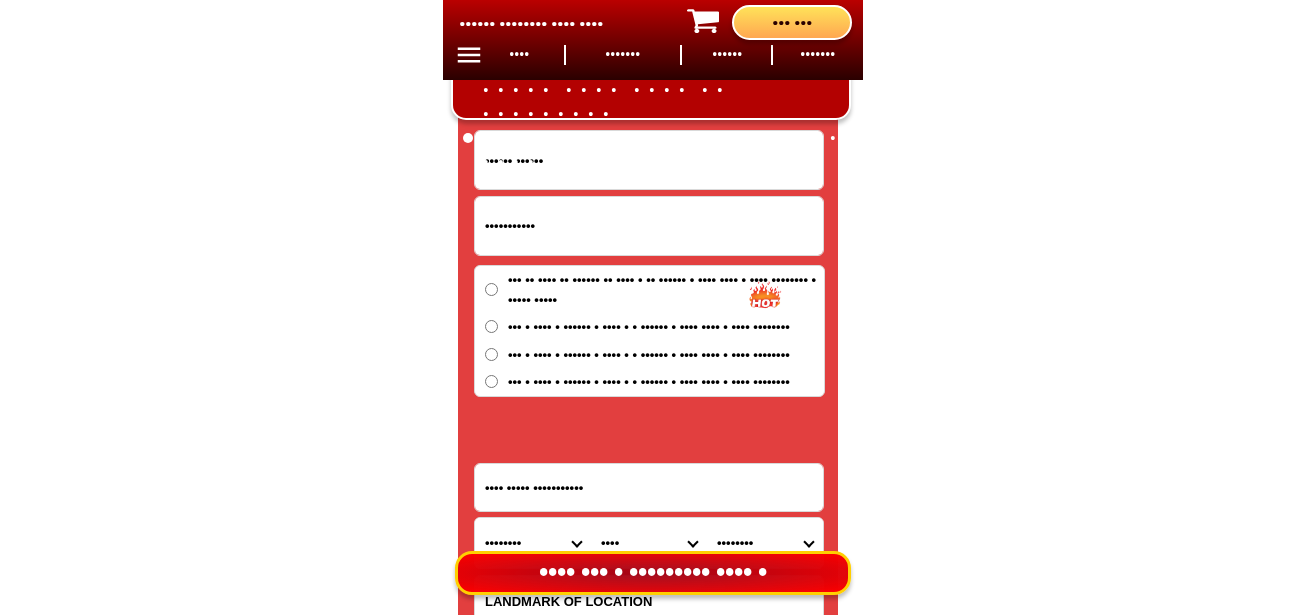 radio on "••••" 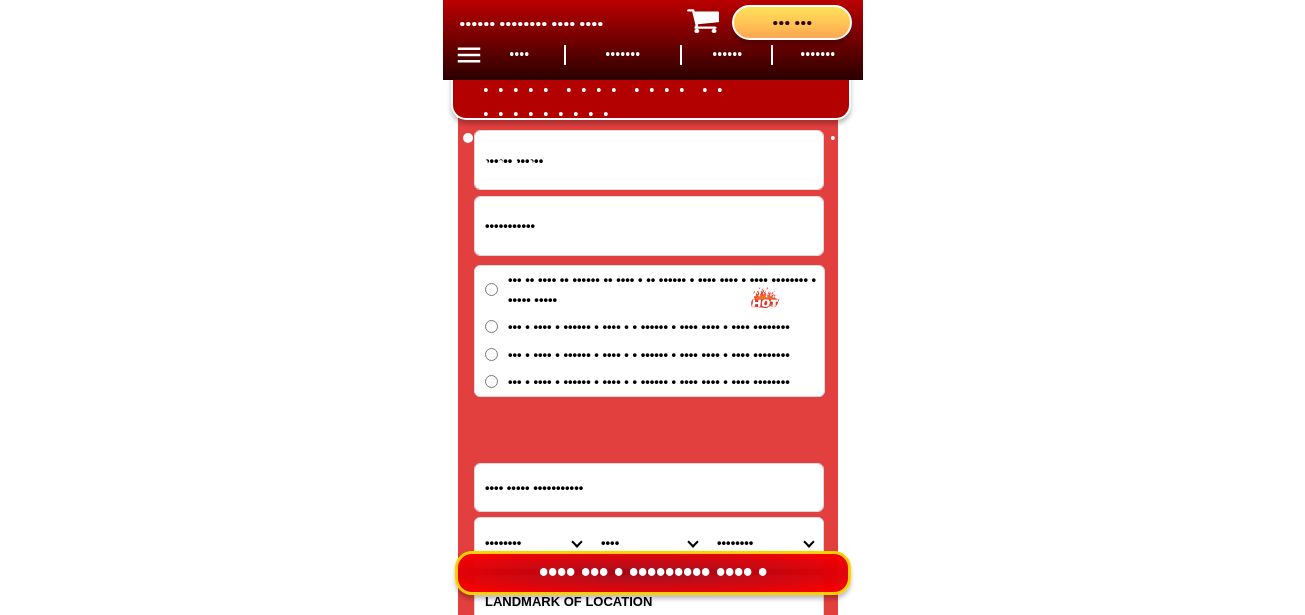 scroll, scrollTop: 16778, scrollLeft: 0, axis: vertical 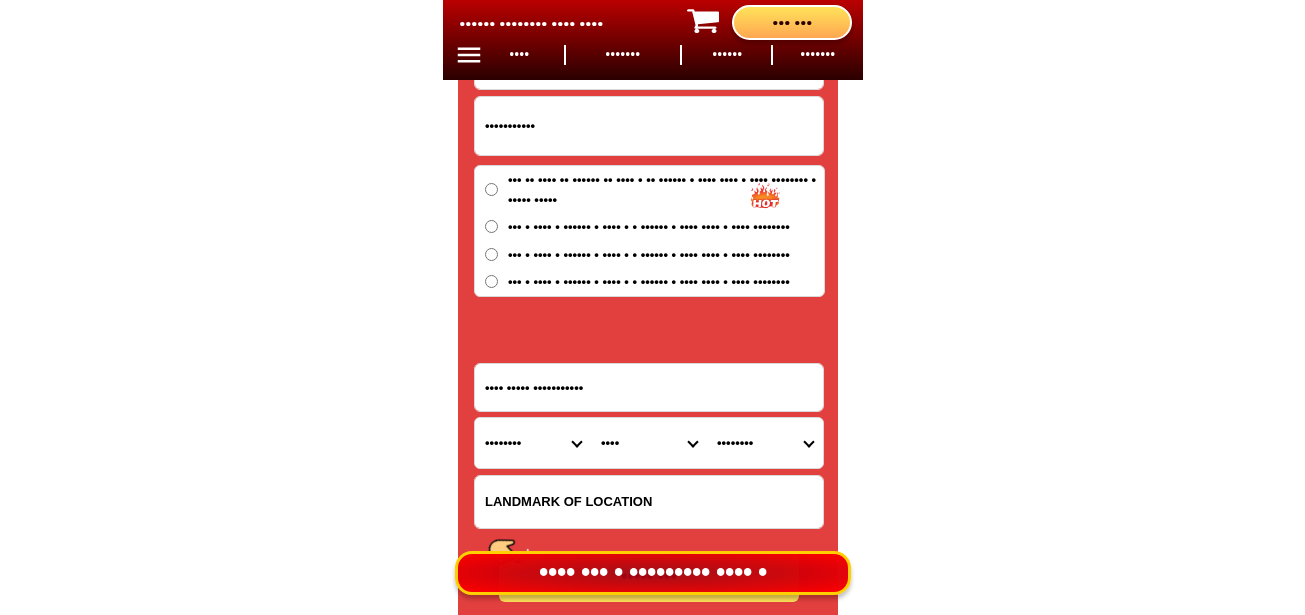drag, startPoint x: 514, startPoint y: 447, endPoint x: 525, endPoint y: 431, distance: 19.416489 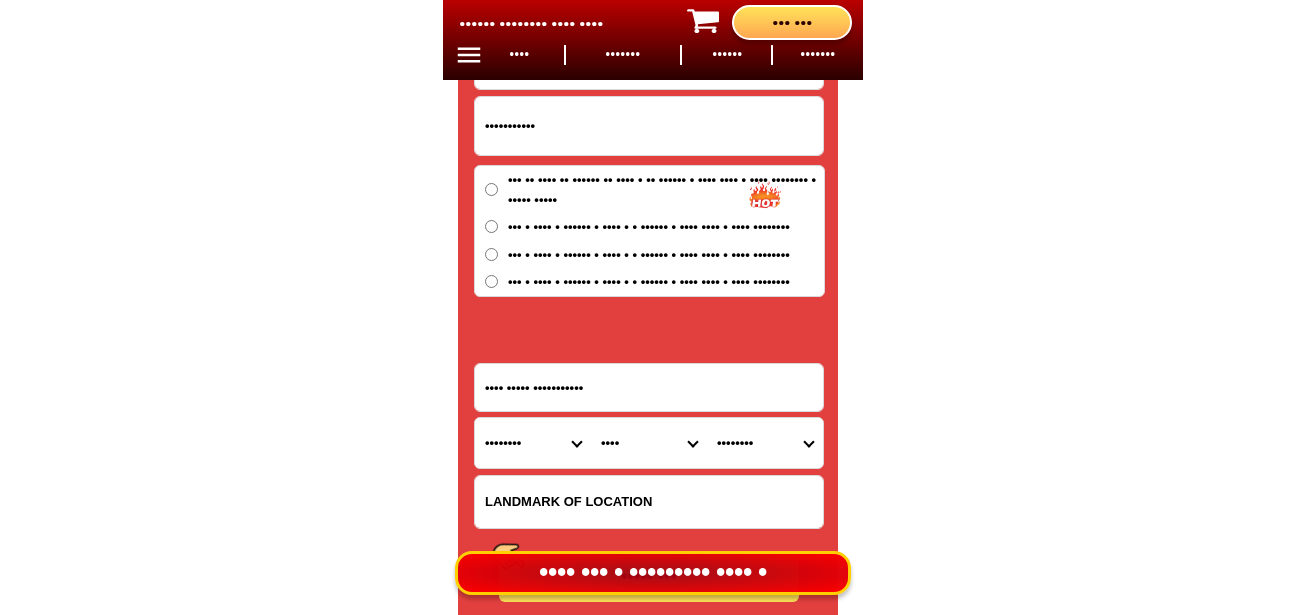 click on "•••••••• •••• •••••••••••••••• •••••••••••••• ••••• ••••• ••••••• •••••• •••••• ••••••• •••••• ••••••• •••••••• ••••••• ••••••• ••••• •••••••• ••••••• ••••••• ••••••••••••••• ••••••••••••• •••••••• ••••• ••••••••••• •••••• •••• •••••••• •••••••••••• ••••••••••••••• ••••••••••••• •••••••••••••••• •••••••••••••• ••••••••••••••• ••••••••••••• •••••••• •••••• •••••••••••• •••••••••• •••••• ••••••• ••••••• •••••••• •••••• ••••••••••••••• ••••••••••••• ••••• ••••••••••• •••••••••• ••••••• •••••••••••• •••••••••••••••••• •••••••••••••••• ••••••••••••••••• ••••••••••••••••• ••••••••••••••• •••••••••••••• ••••••••••• ••••••••••••• •••••••••••••••••• •••••••••••••••• ••••••• •••••••• •••••••••• •••••• ••••••• ••••• ••••••• ••••••••• •••••••• •••••••• •••••••••••••• •••••••••••••• •••••••••••••• •••• ••••••••••••••••• ••••••••••••••• •••••• ••••••••• ••••••••••••• •••••••• ••••••••••••••••••• ••••••••••••••••• •••••••••••••••••" at bounding box center [533, 443] 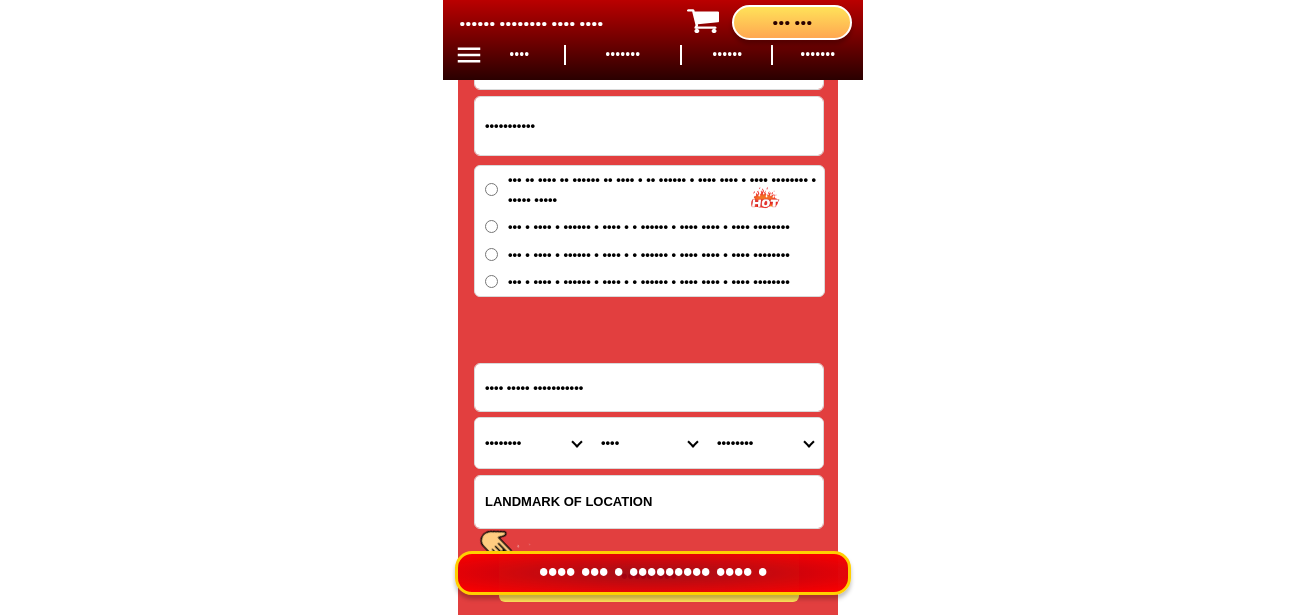 select on "••••••" 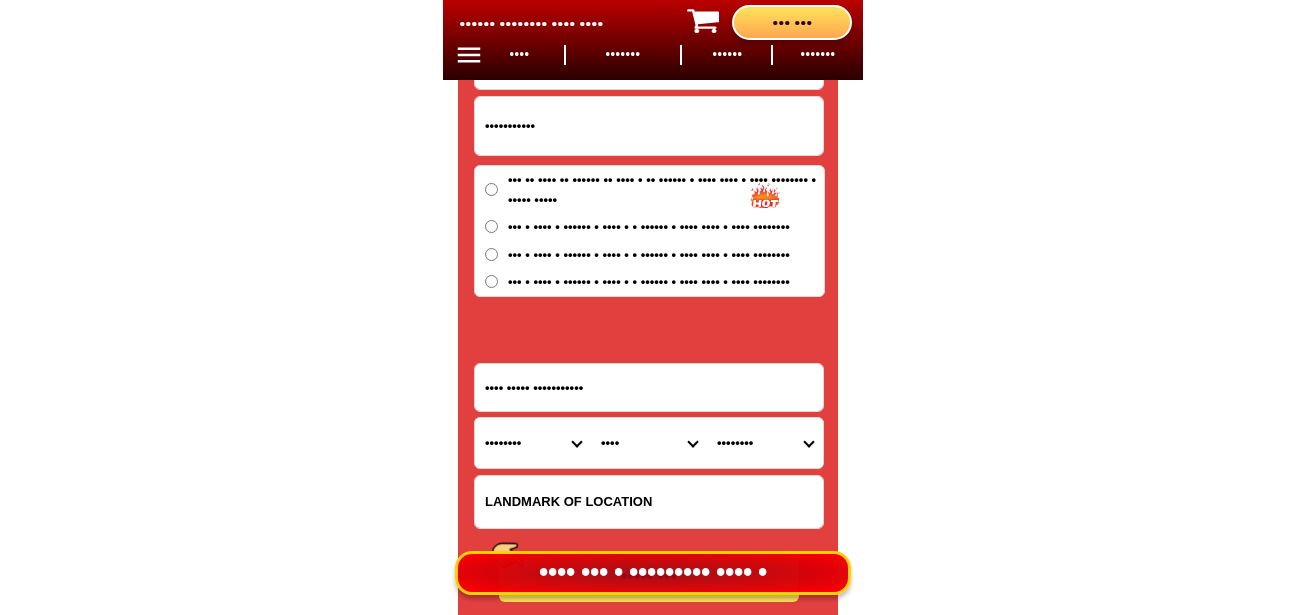 click on "•••••••• •••• •••••••••••••••• •••••••••••••• ••••• ••••• ••••••• •••••• •••••• ••••••• •••••• ••••••• •••••••• ••••••• ••••••• ••••• •••••••• ••••••• ••••••• ••••••••••••••• ••••••••••••• •••••••• ••••• ••••••••••• •••••• •••• •••••••• •••••••••••• ••••••••••••••• ••••••••••••• •••••••••••••••• •••••••••••••• ••••••••••••••• ••••••••••••• •••••••• •••••• •••••••••••• •••••••••• •••••• ••••••• ••••••• •••••••• •••••• ••••••••••••••• ••••••••••••• ••••• ••••••••••• •••••••••• ••••••• •••••••••••• •••••••••••••••••• •••••••••••••••• ••••••••••••••••• ••••••••••••••••• ••••••••••••••• •••••••••••••• ••••••••••• ••••••••••••• •••••••••••••••••• •••••••••••••••• ••••••• •••••••• •••••••••• •••••• ••••••• ••••• ••••••• ••••••••• •••••••• •••••••• •••••••••••••• •••••••••••••• •••••••••••••• •••• ••••••••••••••••• ••••••••••••••• •••••• ••••••••• ••••••••••••• •••••••• ••••••••••••••••••• ••••••••••••••••• •••••••••••••••••" at bounding box center [533, 443] 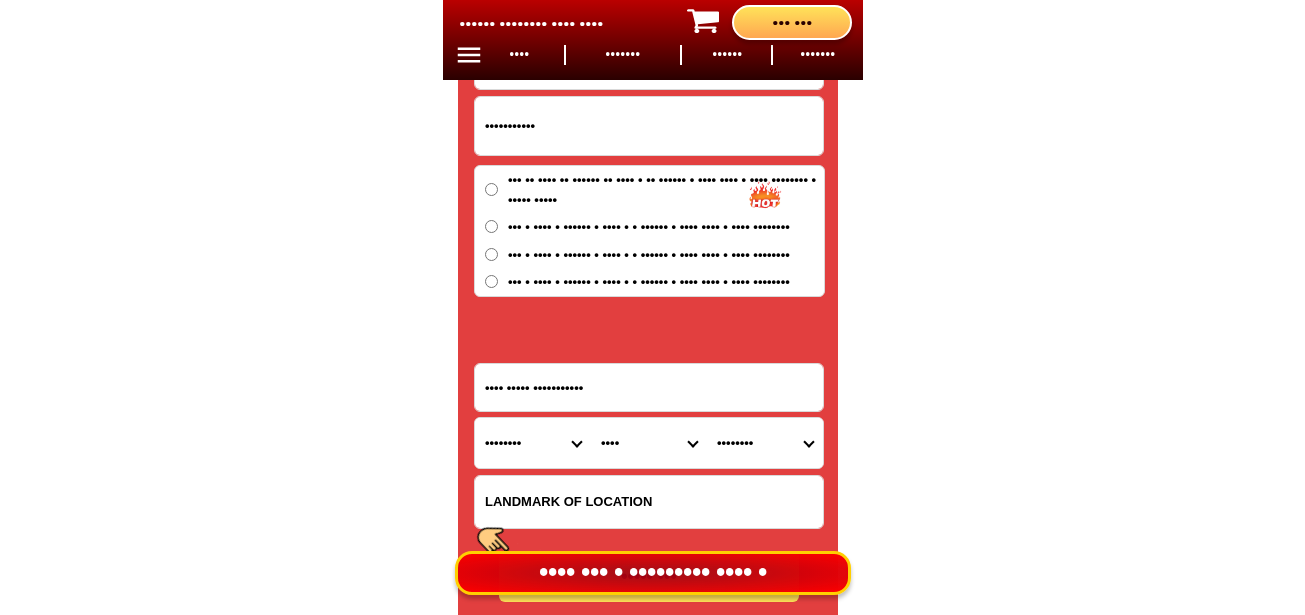 click on "•••• •••• ••••••• ••••••••••••• ••••••• •••••••• •••• ••••••• •••••••• ••••••••• ••••••••• •••••••• ••••••• •••••••• •••••••• •••••••••••• ••••• •••••••• ••••• •••••••• ••••••••• ••••••• ••••••••• •••••••••• •••••••• ••••••••• ••••••••••••••••• ••••••••••••••• ••••••••••••••••• •••••••••••••••••• ••••••••••••••••• •••••••••••••••••••••••••• •••••••••••••••••••••• ••••••••••••••••••••• •••••••••••••••••••••• •••••••••••••••••••••• •••••••••••••••••••••••• •••••••••••••••••••••• •••••••••••••••••••••• •••••••••••••••• •••••••••• ••••••• •••••••••• •••• ••••• ••••••• •••••••••• ••••••••••••• ••••••••" at bounding box center (649, 443) 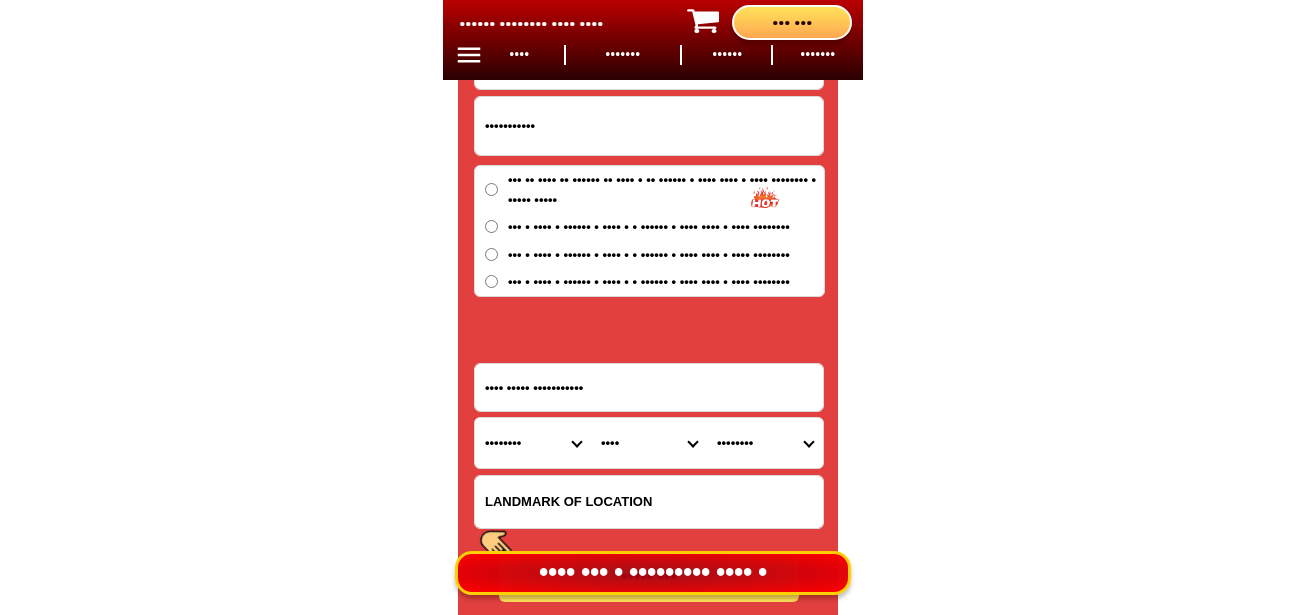 select on "••••••••••" 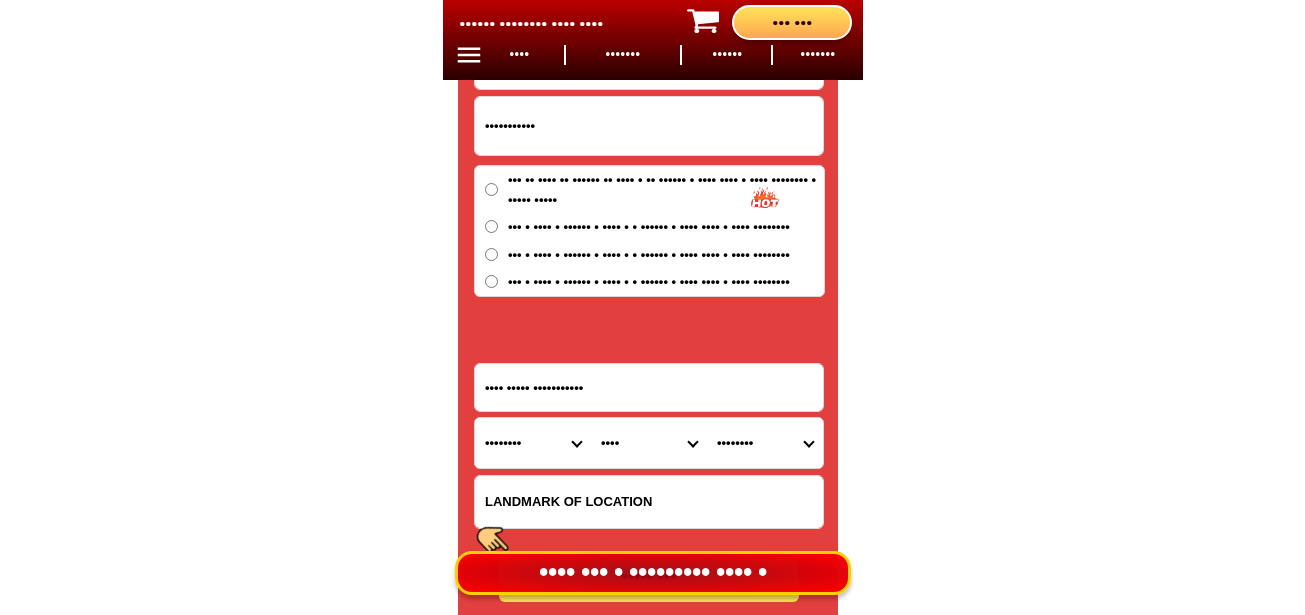 click on "•••• •••• ••••••• ••••••••••••• ••••••• •••••••• •••• ••••••• •••••••• ••••••••• ••••••••• •••••••• ••••••• •••••••• •••••••• •••••••••••• ••••• •••••••• ••••• •••••••• ••••••••• ••••••• ••••••••• •••••••••• •••••••• ••••••••• ••••••••••••••••• ••••••••••••••• ••••••••••••••••• •••••••••••••••••• ••••••••••••••••• •••••••••••••••••••••••••• •••••••••••••••••••••• ••••••••••••••••••••• •••••••••••••••••••••• •••••••••••••••••••••• •••••••••••••••••••••••• •••••••••••••••••••••• •••••••••••••••••••••• •••••••••••••••• •••••••••• ••••••• •••••••••• •••• ••••• ••••••• •••••••••• ••••••••••••• ••••••••" at bounding box center (649, 443) 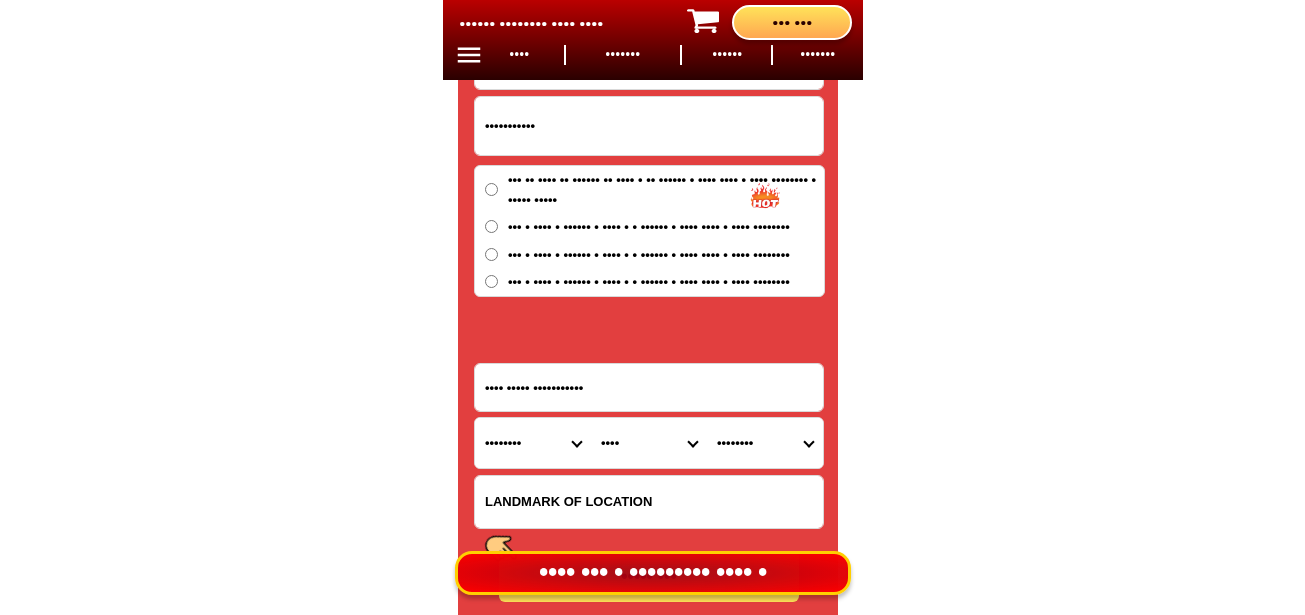 click on "•••••••• •••• ••••••• ••••••••• ••••••• •••• ••••• •••• ••• •••••• ••••• •••• ••••••••• ••••••• •••• ••••••• •••• ••••••••• ••••••••• ••••••••• ••••••••• •••••• ••••••••• ••••••• ••••• ••••••• •••••• ••••••••• •••••••••• ••••••••• ••••••• ••••••••• ••••• ••••••••• ••• ••••••• •••••••••" at bounding box center [765, 443] 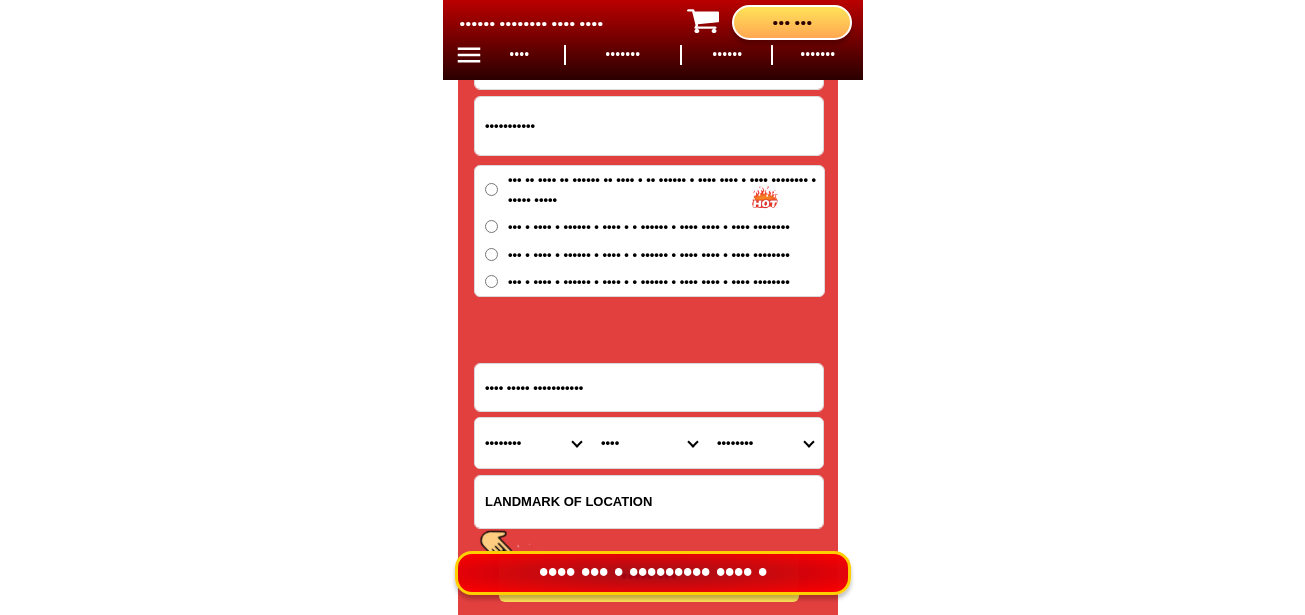 select on "••••••••••••••" 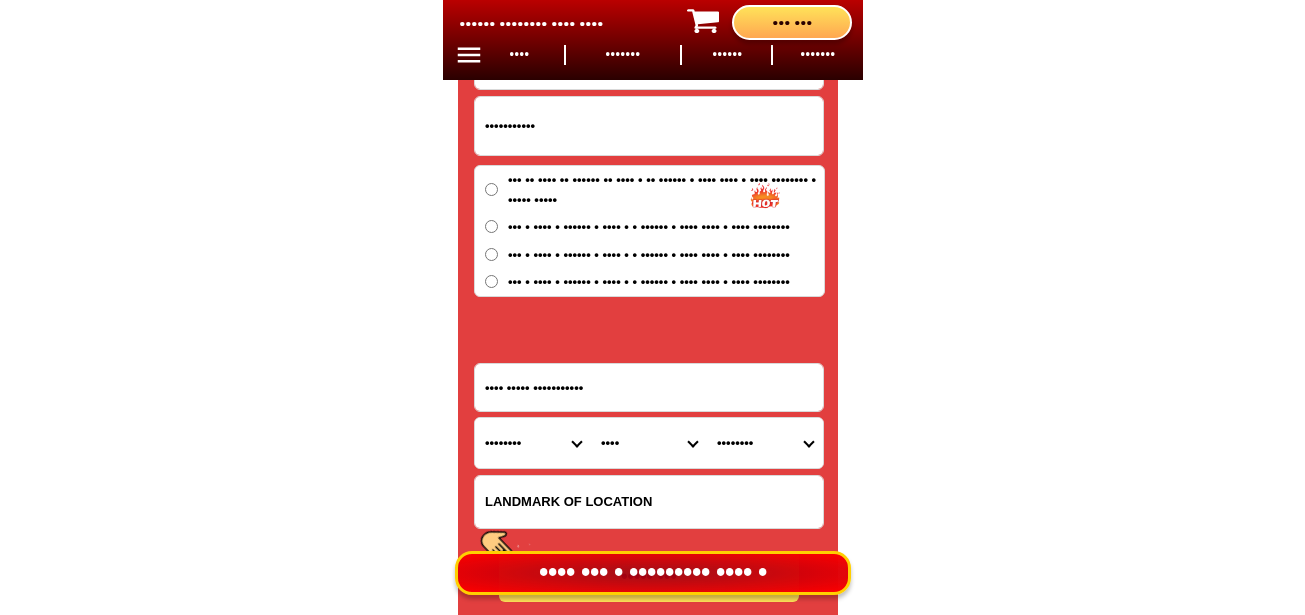 click on "•••••••• •••• ••••••• ••••••••• ••••••• •••• ••••• •••• ••• •••••• ••••• •••• ••••••••• ••••••• •••• ••••••• •••• ••••••••• ••••••••• ••••••••• ••••••••• •••••• ••••••••• ••••••• ••••• ••••••• •••••• ••••••••• •••••••••• ••••••••• ••••••• ••••••••• ••••• ••••••••• ••• ••••••• •••••••••" at bounding box center [765, 443] 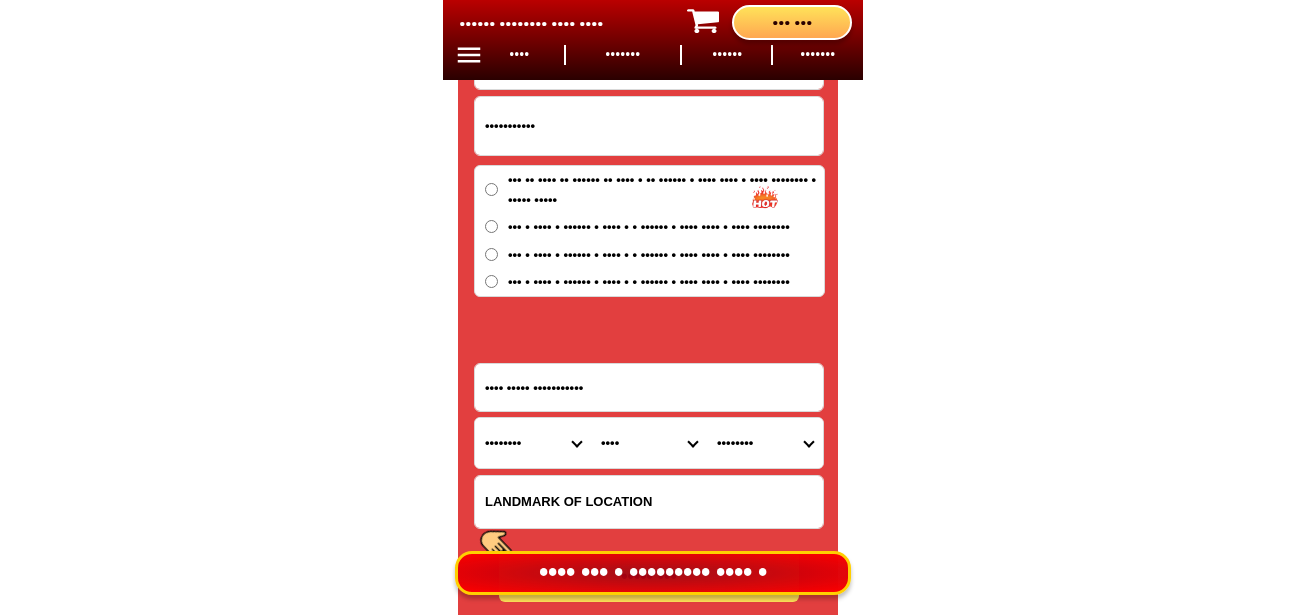 scroll, scrollTop: 16878, scrollLeft: 0, axis: vertical 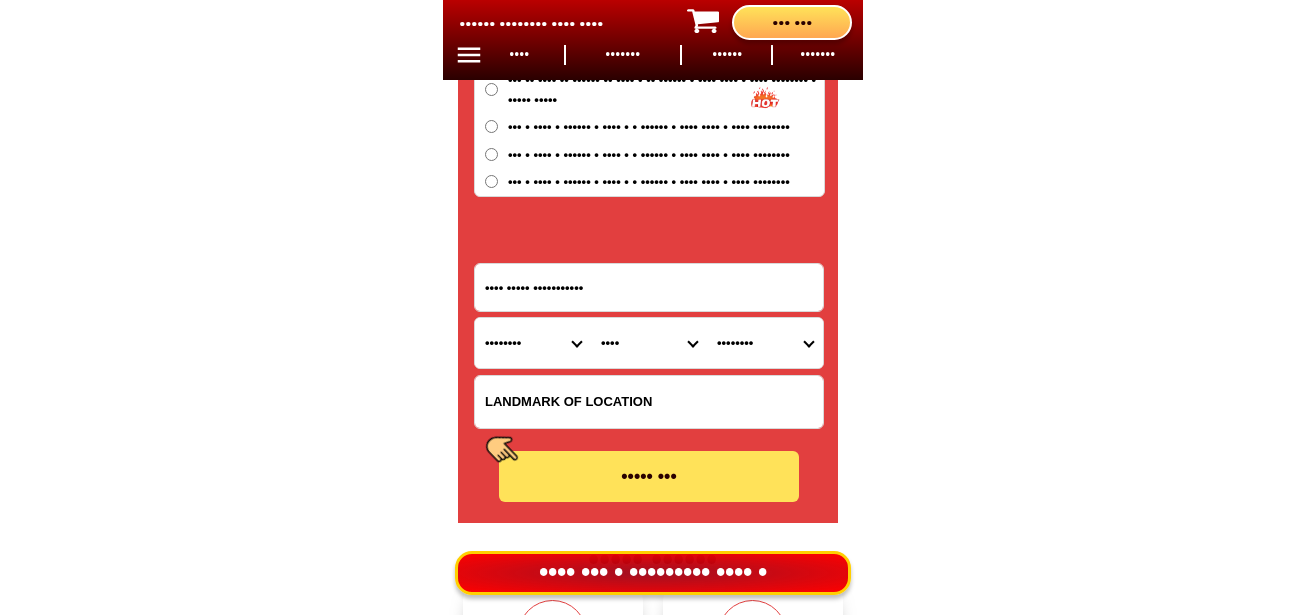 click on "••••• •••" at bounding box center (649, 476) 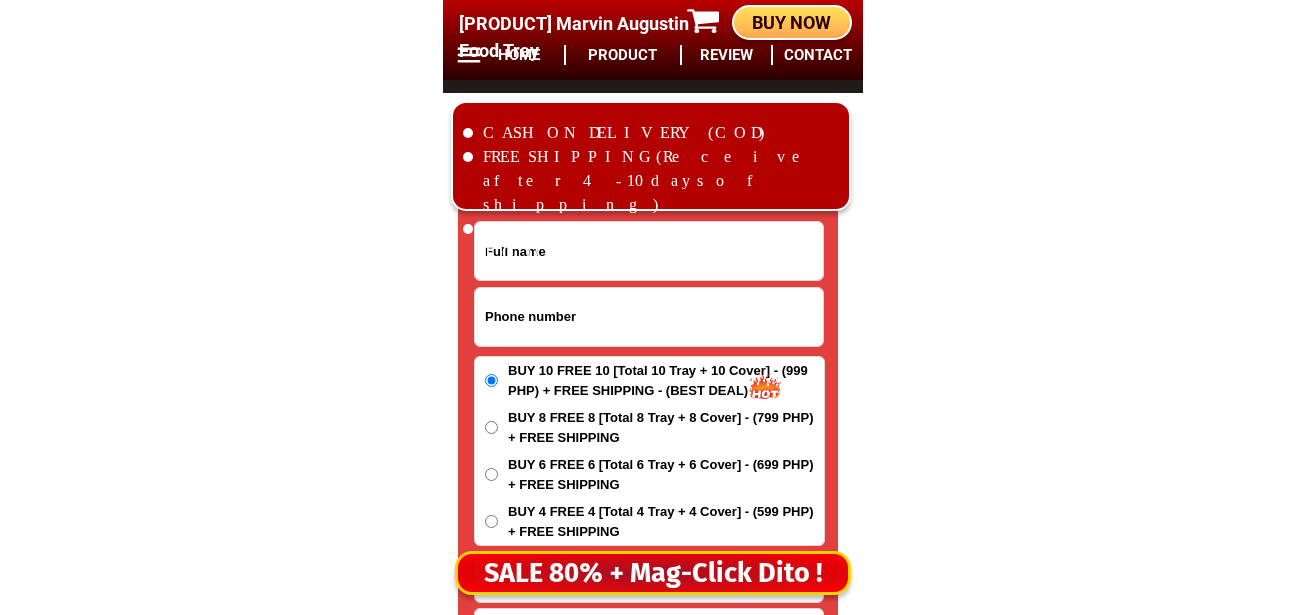 scroll, scrollTop: 16678, scrollLeft: 0, axis: vertical 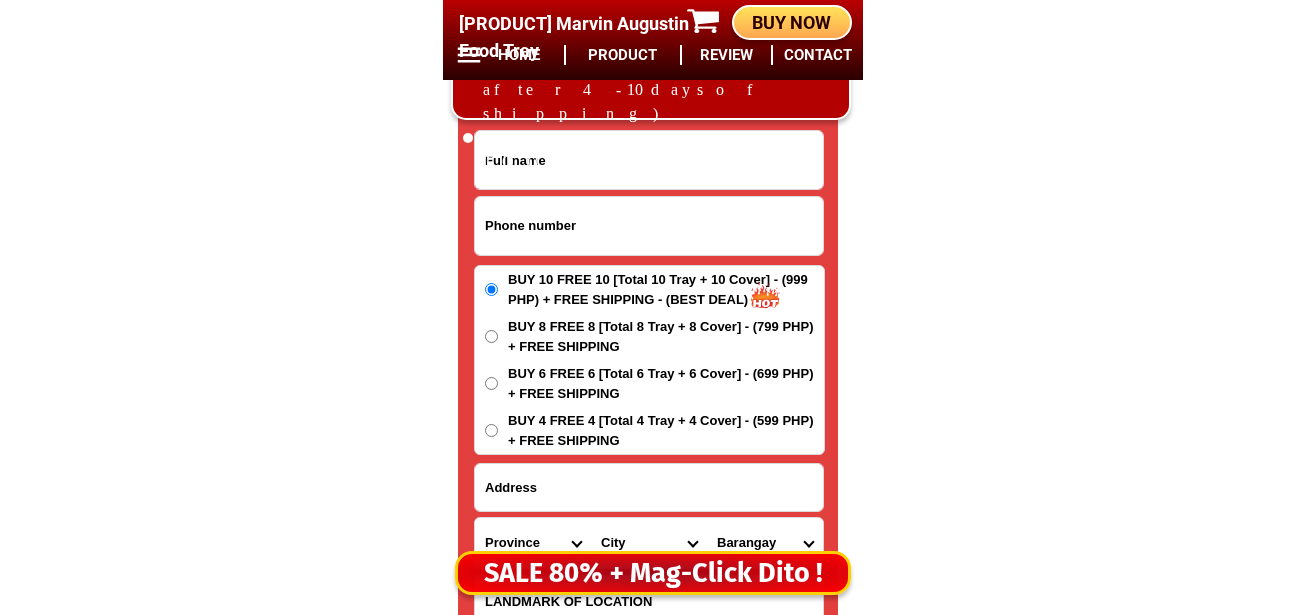 click at bounding box center [649, 226] 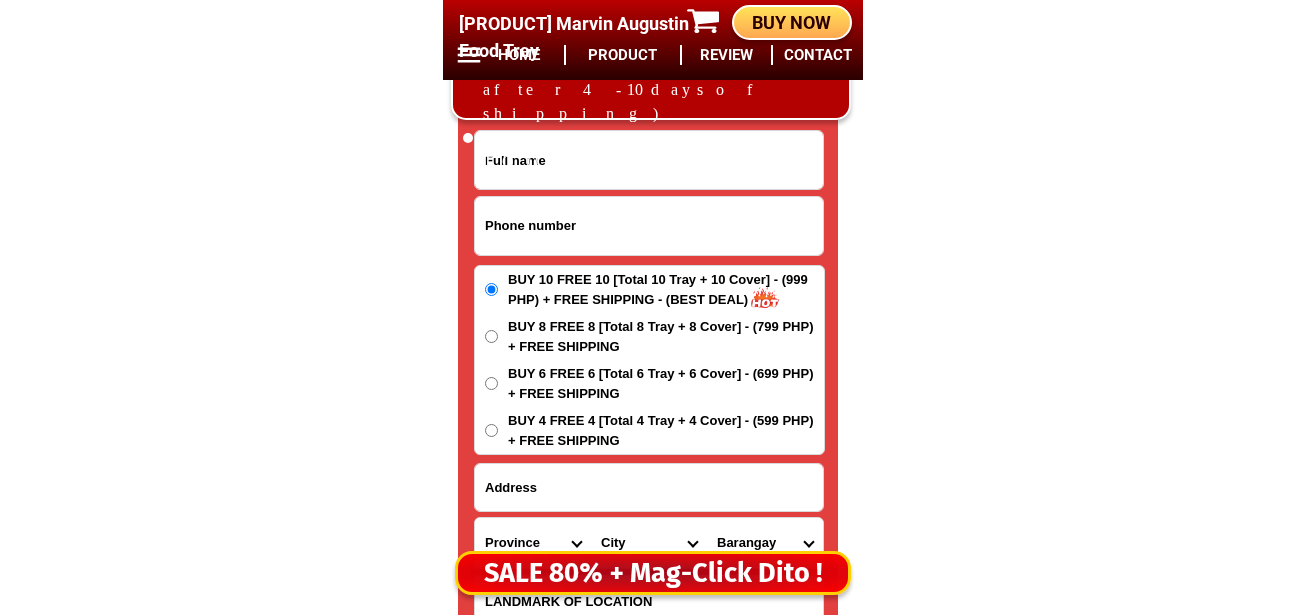 paste on "[PHONE]" 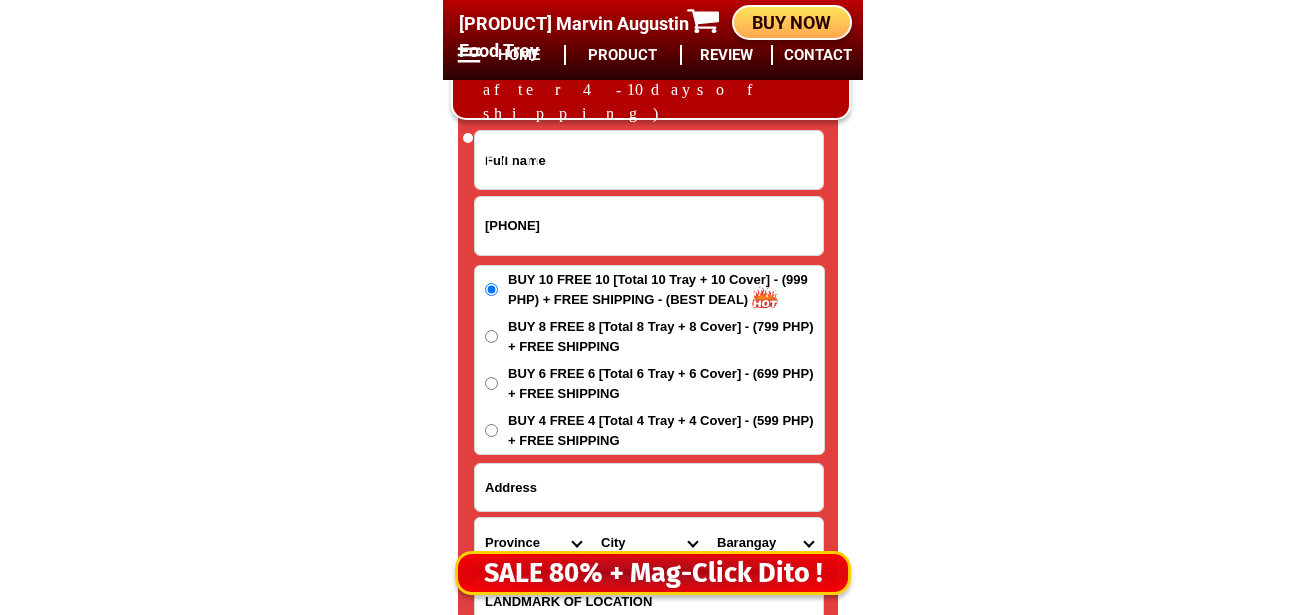 type on "[PHONE]" 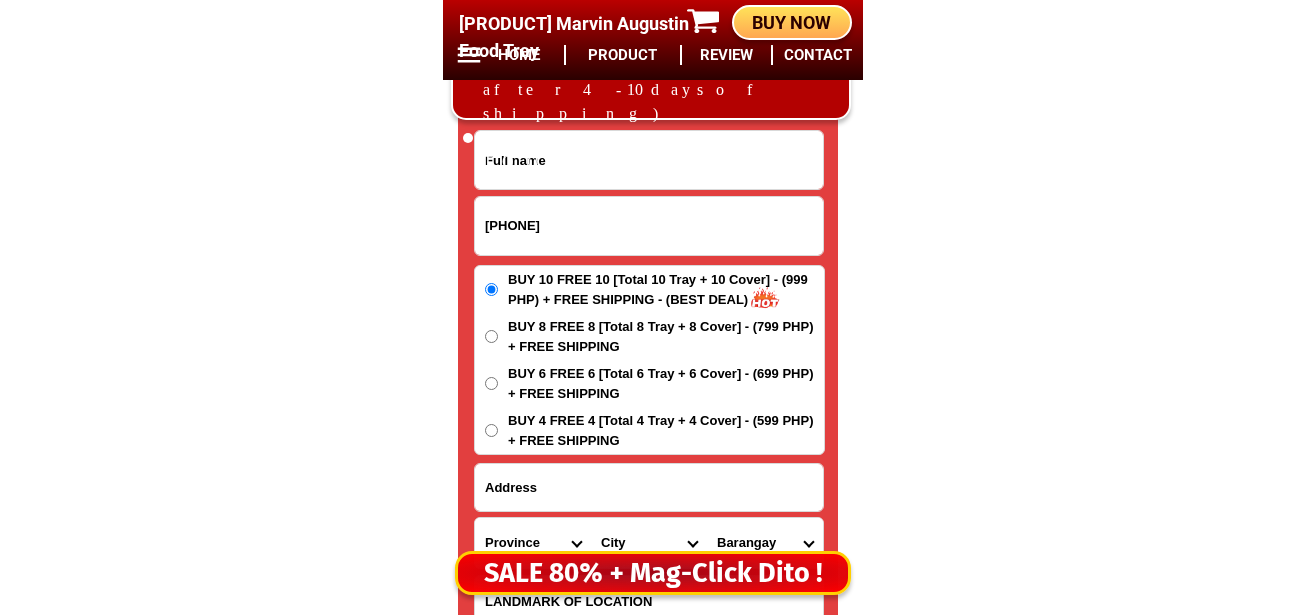 click at bounding box center (649, 160) 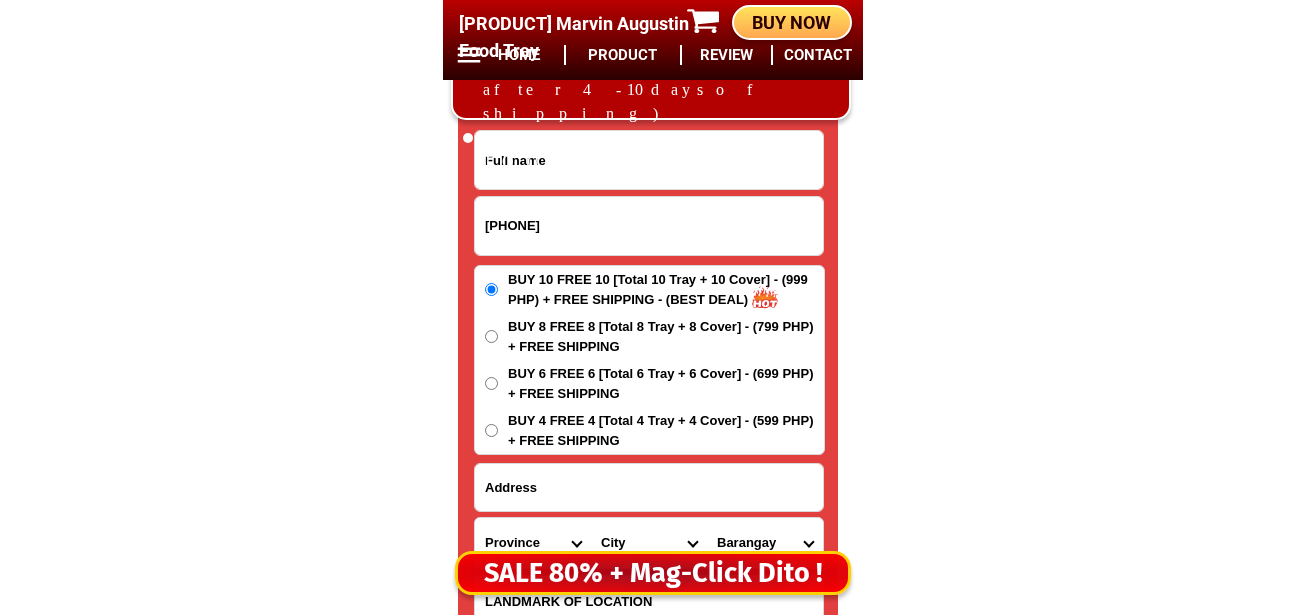 paste on "[NAME]" 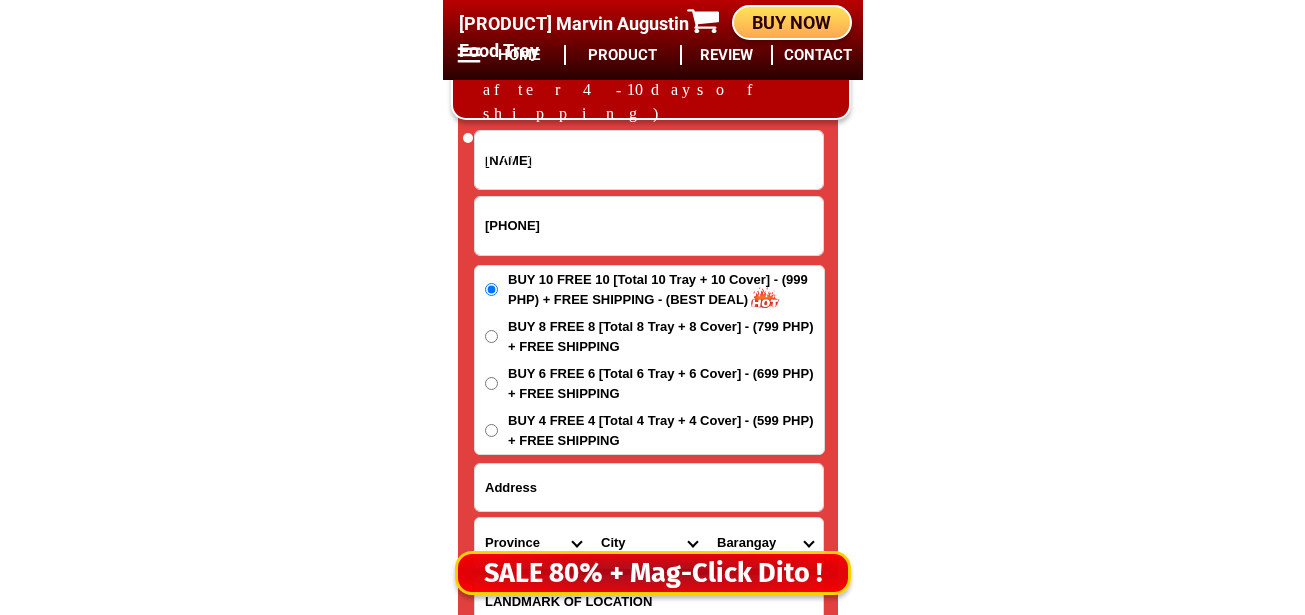 type on "[NAME]" 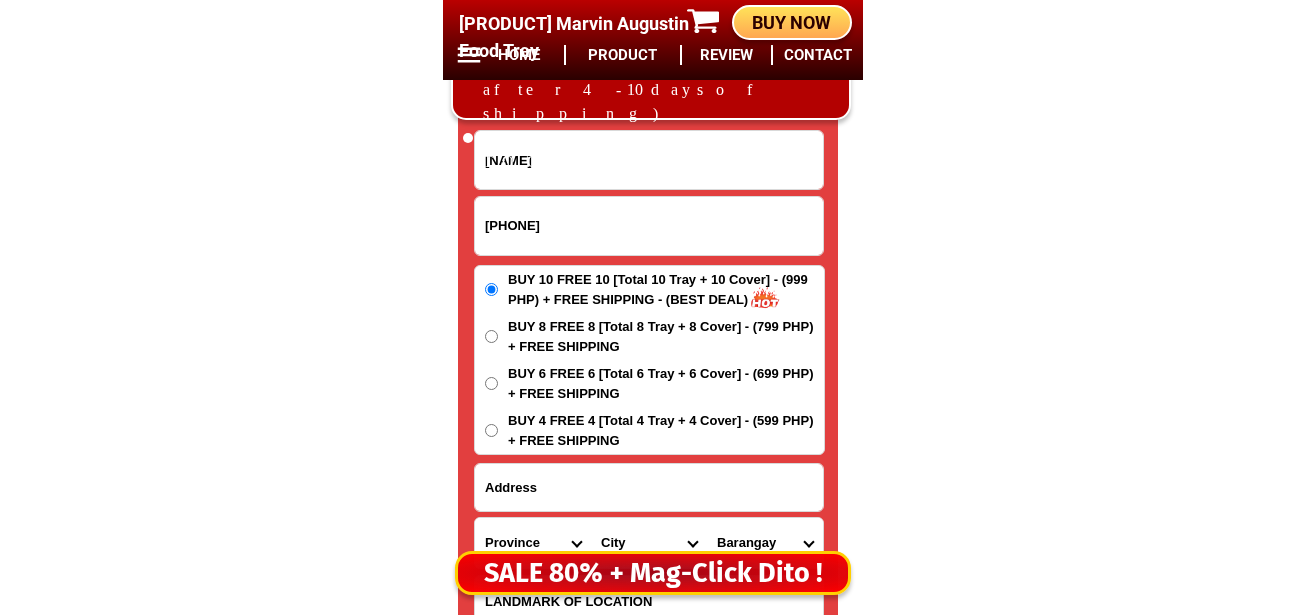 click at bounding box center [649, 487] 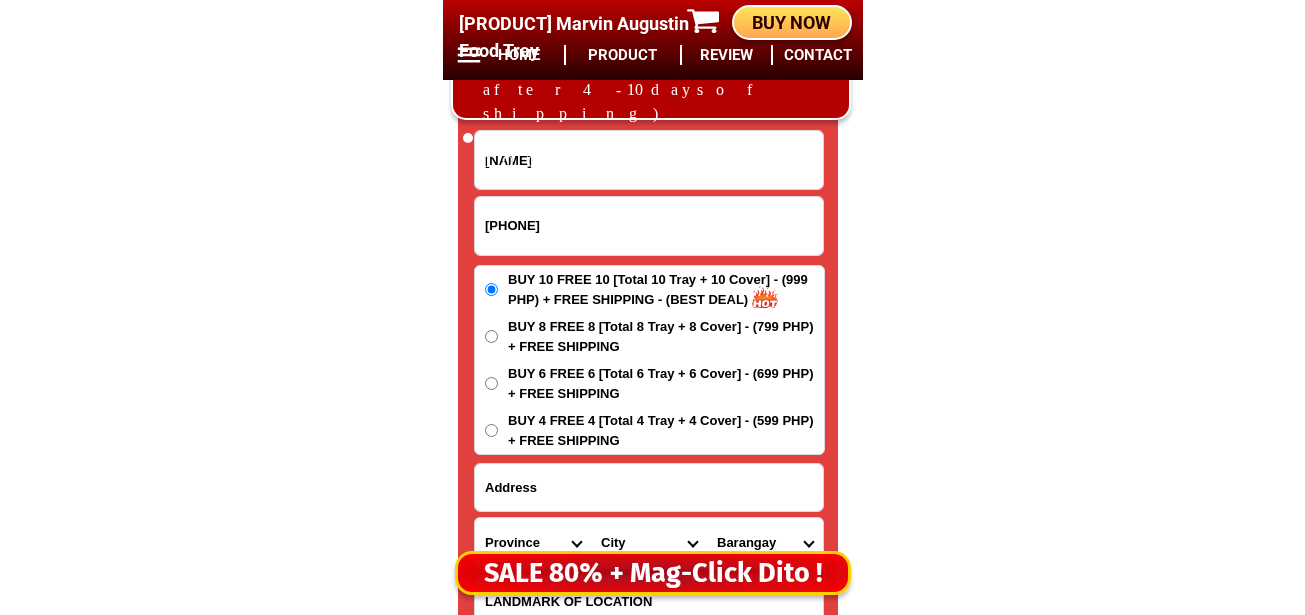 paste on "looc lucata [CITY]" 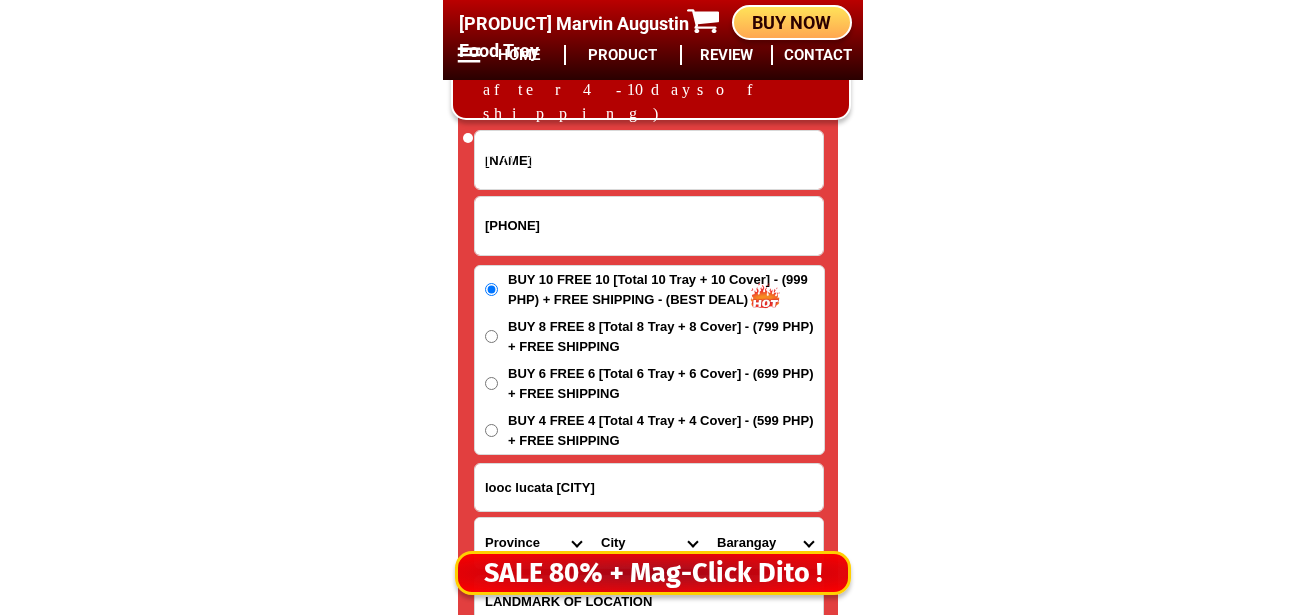 scroll, scrollTop: 16778, scrollLeft: 0, axis: vertical 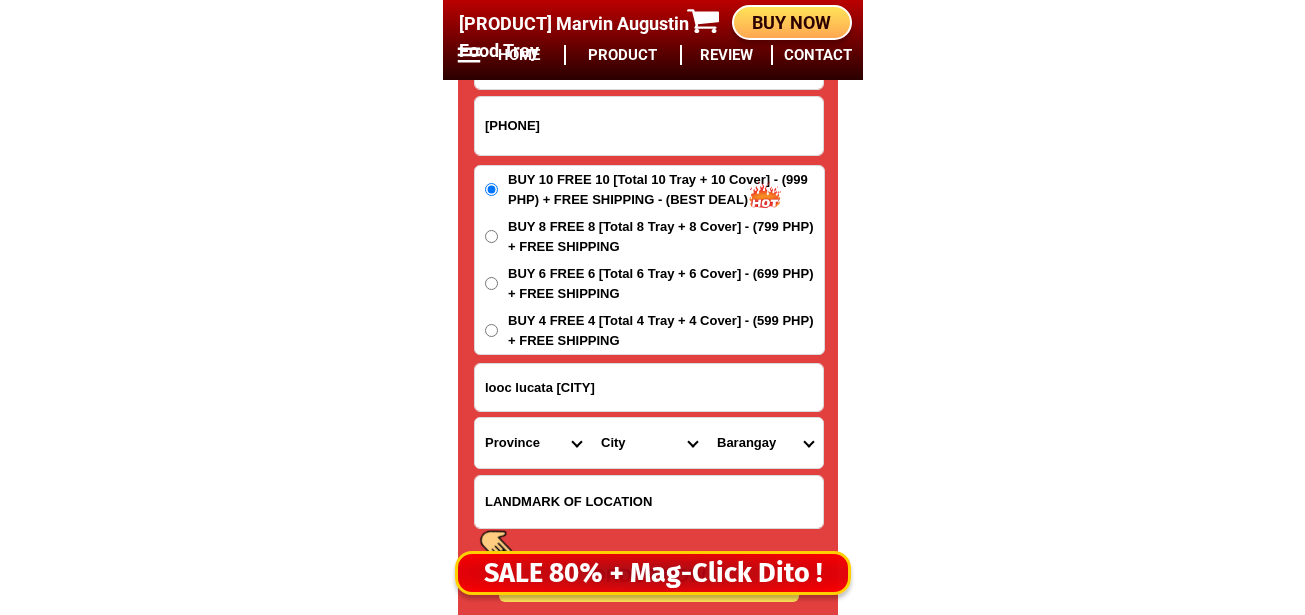 drag, startPoint x: 655, startPoint y: 390, endPoint x: 441, endPoint y: 389, distance: 214.00233 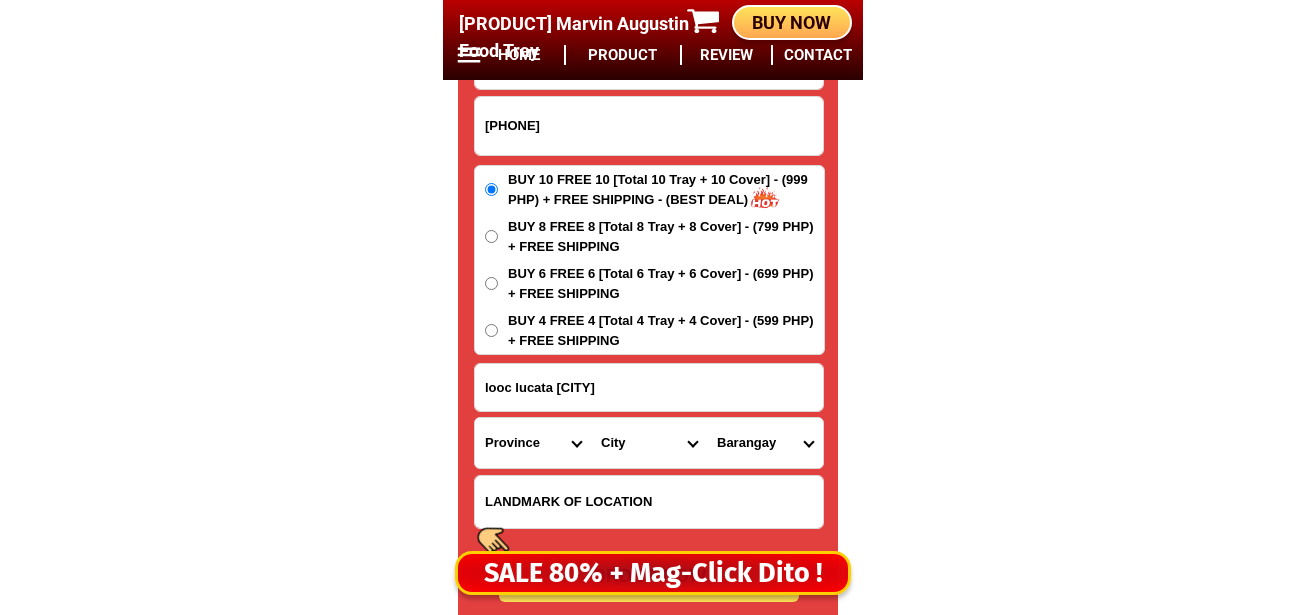 click on "BIG SALE TODAY ONLY BUY MORE SAVE MORE MONEY 80% OFF BUY 10 + FREE SHIPPING FREE 10 Marvin Augustin Food Tray CONTACT REVIEW PRODUCT HOME BUY NOW Product Information Type Made in Send from Food Tray Japan Metro Manila Details Material :  304 Stainless Steel Tray and PVC Flexible Lid
Product Size :  25.5 x 20 x 5,5 (cm)
Rolled Edge:  Prevent cut to hands
Healthy:  Anti-bacterial, anti-grease, non-stick, easy to clean
Usage:  Food preservation, food storage, baking trays, cooking trays, BBQ trays   FREE SHIPPING
BUY 10 GET 10   49 ONLY THIS WEEK 80% OFF FLASH SALE TODAY 00 Days 00 Hours 58 Minutes 04 Seconds Day Hour Minute Second BUY 10 GET 10 FREE SHIPPING + COD ₱999 Best Saving Buy 8 Get 8 ₱799 FREE SHIPPING + COD PHP 3,599 (80% off) Buy 6 Get 6 ₱699 FREE SHIPPING + COD Tita Dungog 09438309894 ORDER NOW looc lucata lapulapu city Province Abra Agusan-del-norte Agusan-del-sur Aklan Albay Antique Apayao Aurora Basilan Bataan Batanes Batangas Benguet Biliran Bohol Bukidnon OK" at bounding box center (652, -6552) 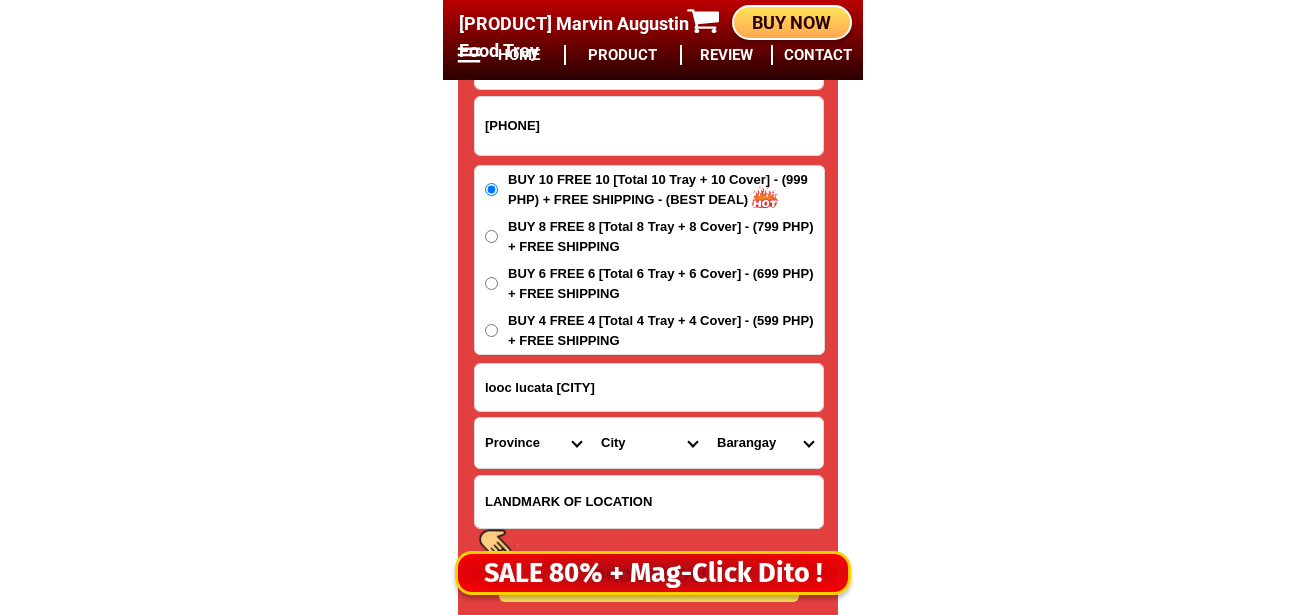 type on "looc lucata lapulapu city" 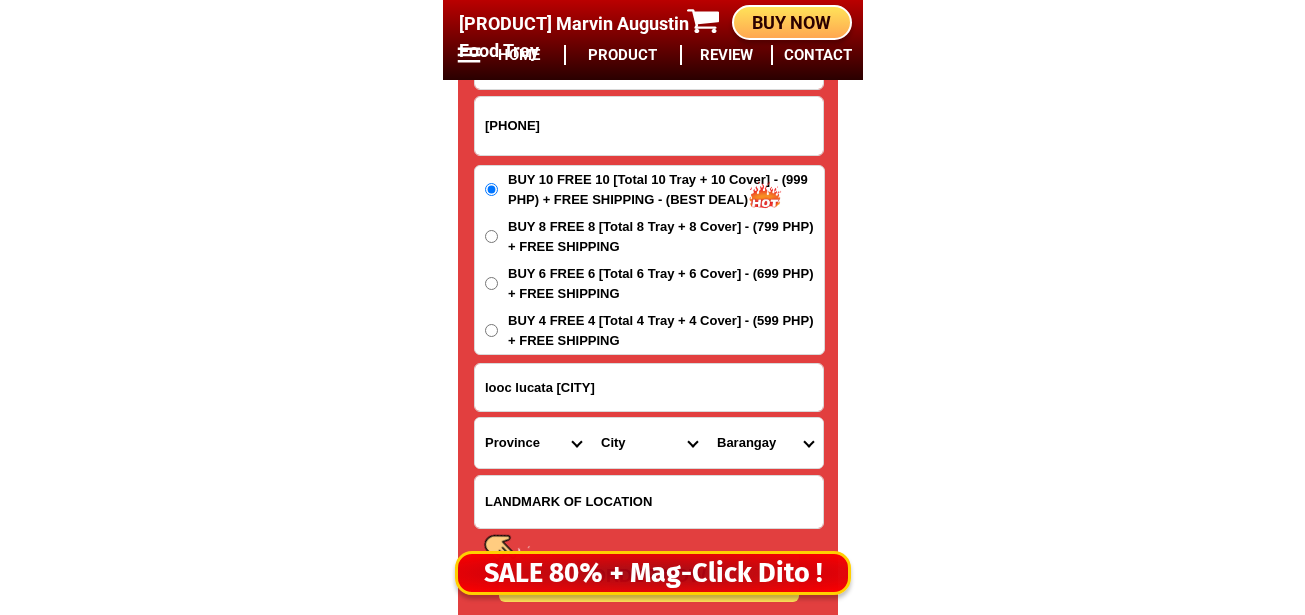 click on "•••••••• •••• •••••••••••••••• •••••••••••••• ••••• ••••• ••••••• •••••• •••••• ••••••• •••••• ••••••• •••••••• ••••••• ••••••• ••••• •••••••• ••••••• ••••••• ••••••••••••••• ••••••••••••• •••••••• ••••• ••••••••••• •••••• •••• •••••••• •••••••••••• ••••••••••••••• ••••••••••••• •••••••••••••••• •••••••••••••• ••••••••••••••• ••••••••••••• •••••••• •••••• •••••••••••• •••••••••• •••••• ••••••• ••••••• •••••••• •••••• ••••••••••••••• ••••••••••••• ••••• ••••••••••• •••••••••• ••••••• •••••••••••• •••••••••••••••••• •••••••••••••••• ••••••••••••••••• ••••••••••••••••• ••••••••••••••• •••••••••••••• ••••••••••• ••••••••••••• •••••••••••••••••• •••••••••••••••• ••••••• •••••••• •••••••••• •••••• ••••••• ••••• ••••••• ••••••••• •••••••• •••••••• •••••••••••••• •••••••••••••• •••••••••••••• •••• ••••••••••••••••• ••••••••••••••• •••••• ••••••••• ••••••••••••• •••••••• ••••••••••••••••••• ••••••••••••••••• •••••••••••••••••" at bounding box center [533, 443] 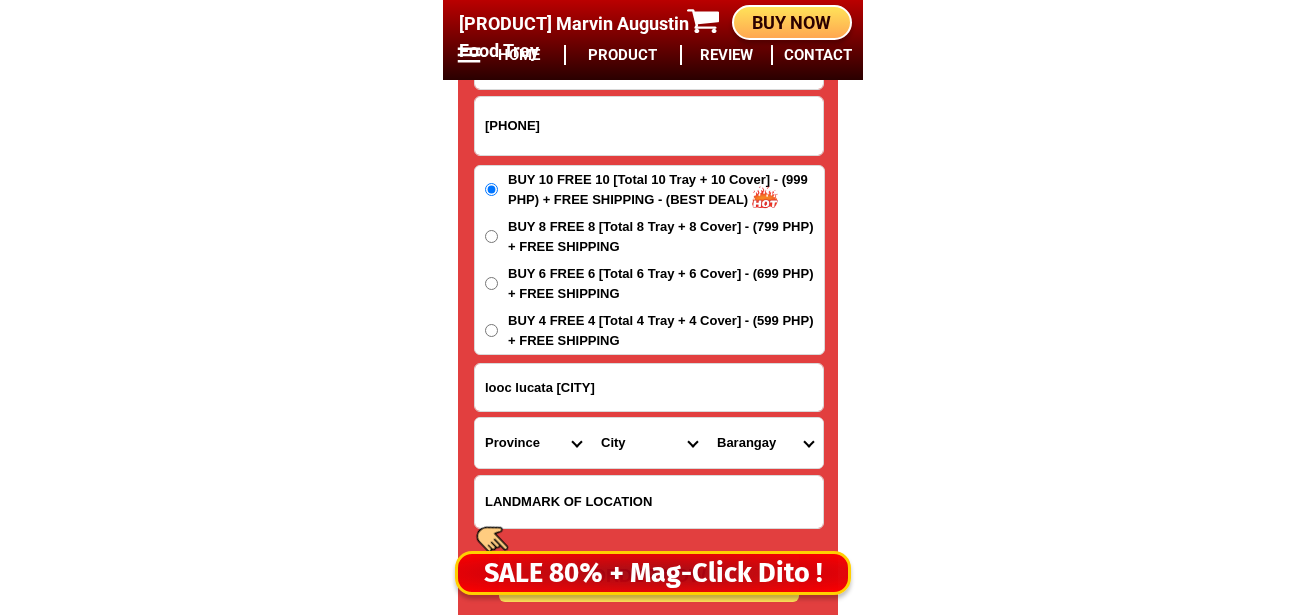 select on "63_8" 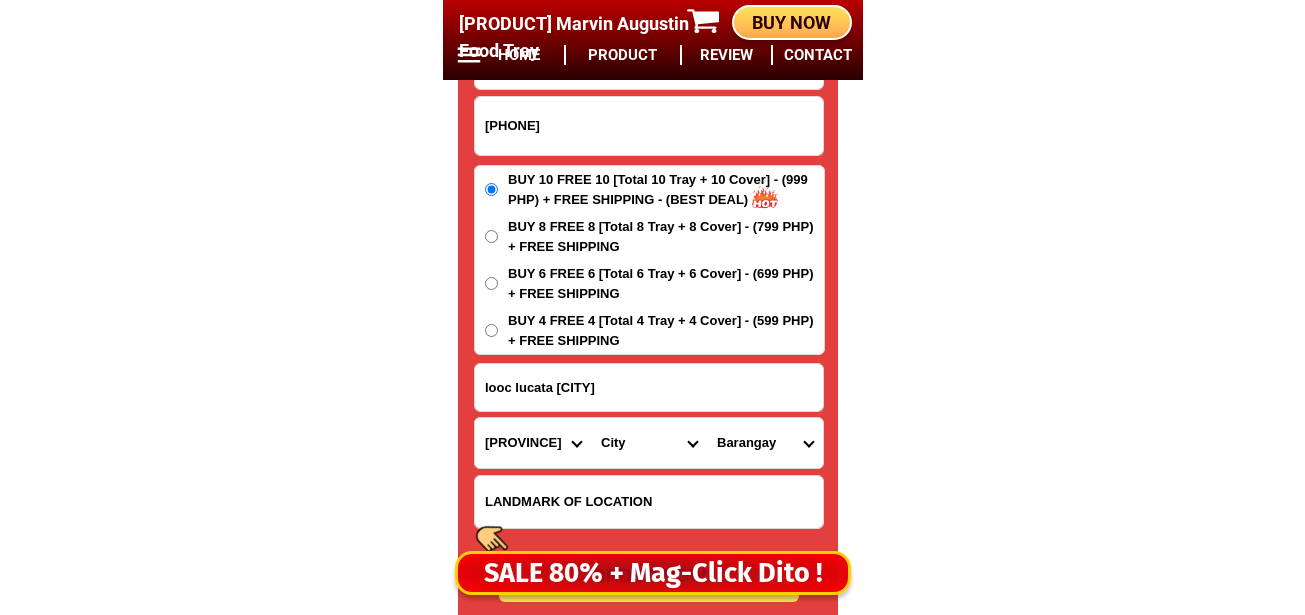 click on "•••••••• •••• •••••••••••••••• •••••••••••••• ••••• ••••• ••••••• •••••• •••••• ••••••• •••••• ••••••• •••••••• ••••••• ••••••• ••••• •••••••• ••••••• ••••••• ••••••••••••••• ••••••••••••• •••••••• ••••• ••••••••••• •••••• •••• •••••••• •••••••••••• ••••••••••••••• ••••••••••••• •••••••••••••••• •••••••••••••• ••••••••••••••• ••••••••••••• •••••••• •••••• •••••••••••• •••••••••• •••••• ••••••• ••••••• •••••••• •••••• ••••••••••••••• ••••••••••••• ••••• ••••••••••• •••••••••• ••••••• •••••••••••• •••••••••••••••••• •••••••••••••••• ••••••••••••••••• ••••••••••••••••• ••••••••••••••• •••••••••••••• ••••••••••• ••••••••••••• •••••••••••••••••• •••••••••••••••• ••••••• •••••••• •••••••••• •••••• ••••••• ••••• ••••••• ••••••••• •••••••• •••••••• •••••••••••••• •••••••••••••• •••••••••••••• •••• ••••••••••••••••• ••••••••••••••• •••••• ••••••••• ••••••••••••• •••••••• ••••••••••••••••••• ••••••••••••••••• •••••••••••••••••" at bounding box center (533, 443) 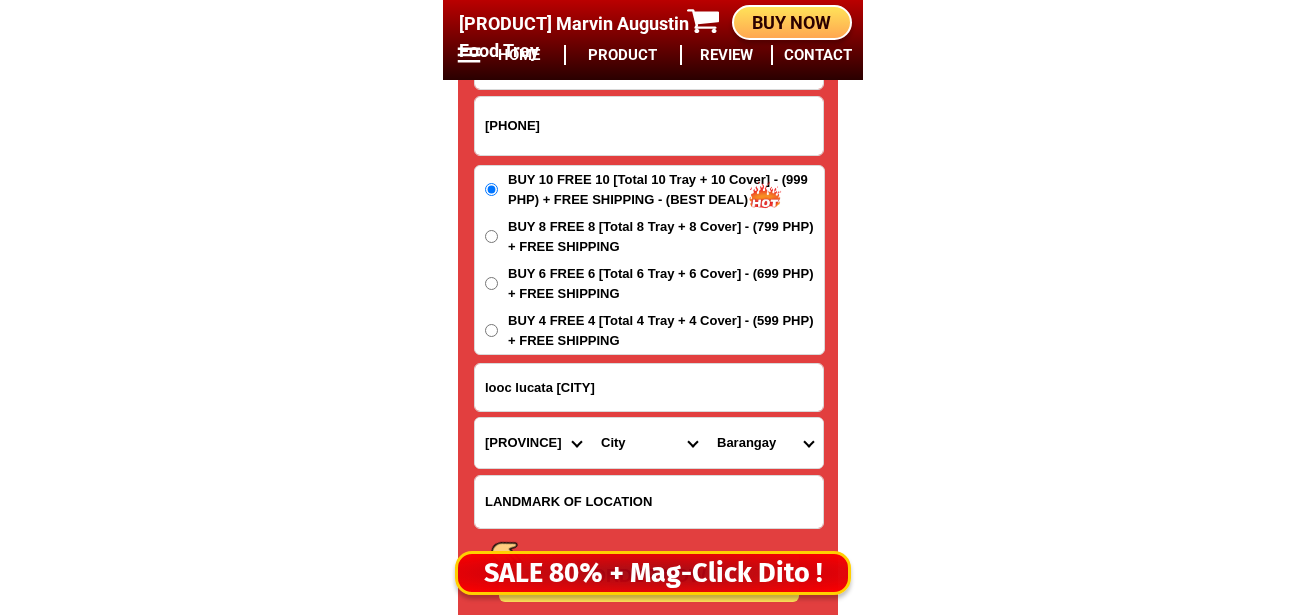 click on "City Alcoy Aloguinsan Argao Asturias Badian Balamban Bantayan Barili Bogo-city Boljoon Borbon Carcar-city Catmon Cebu-alcantara Cebu-alegria Cebu-carmen Cebu-city Cebu-compostela Cebu-liloan Cebu-naga-city Cebu-pilar Cebu-san-fernando Cebu-san-francisco Cebu-san-remigio Cebu-santa-fe Cebu-sogod Cebu-talisay-city Cebu-tuburan Cebu-tudela Consolacion CORDOVA Daanbantayan Dalaguete Danao-city Dumanjug Ginatilan Lapu-lapu-city Madridejos Malabuyoc Mandaue-city Medellin Minglanilla Moalboal Oslob Pinamungahan Poro Ronda Samboan Santander Sibonga Tabogon Tabuelan Toledo-city" at bounding box center (649, 443) 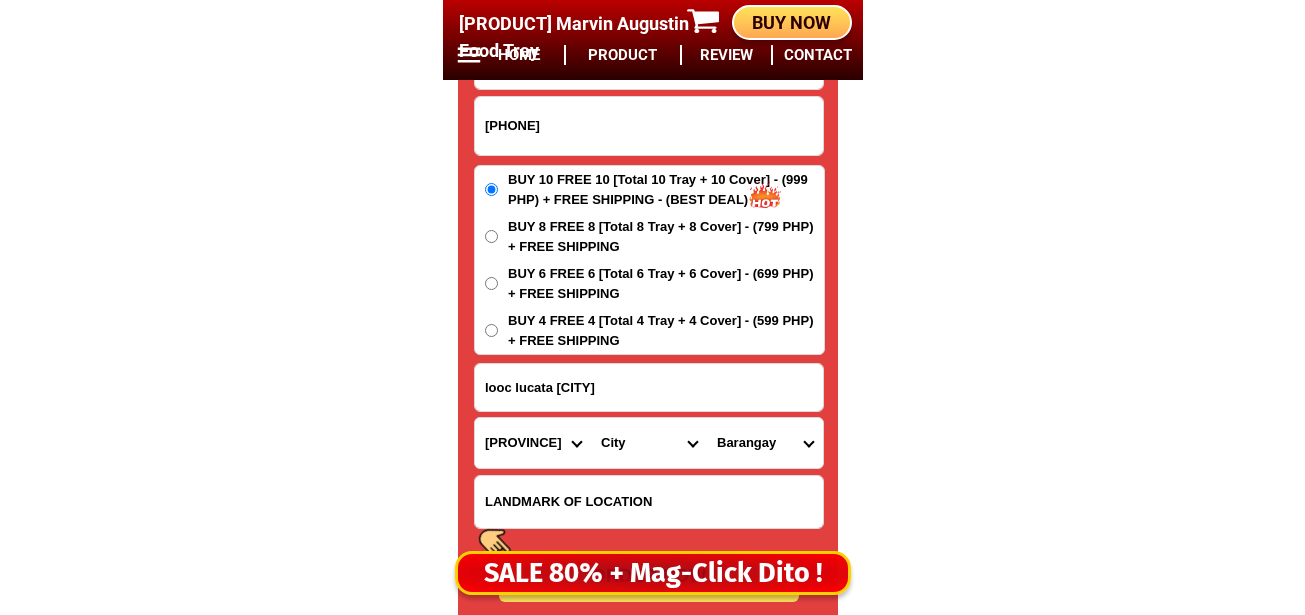 select on "63_83104" 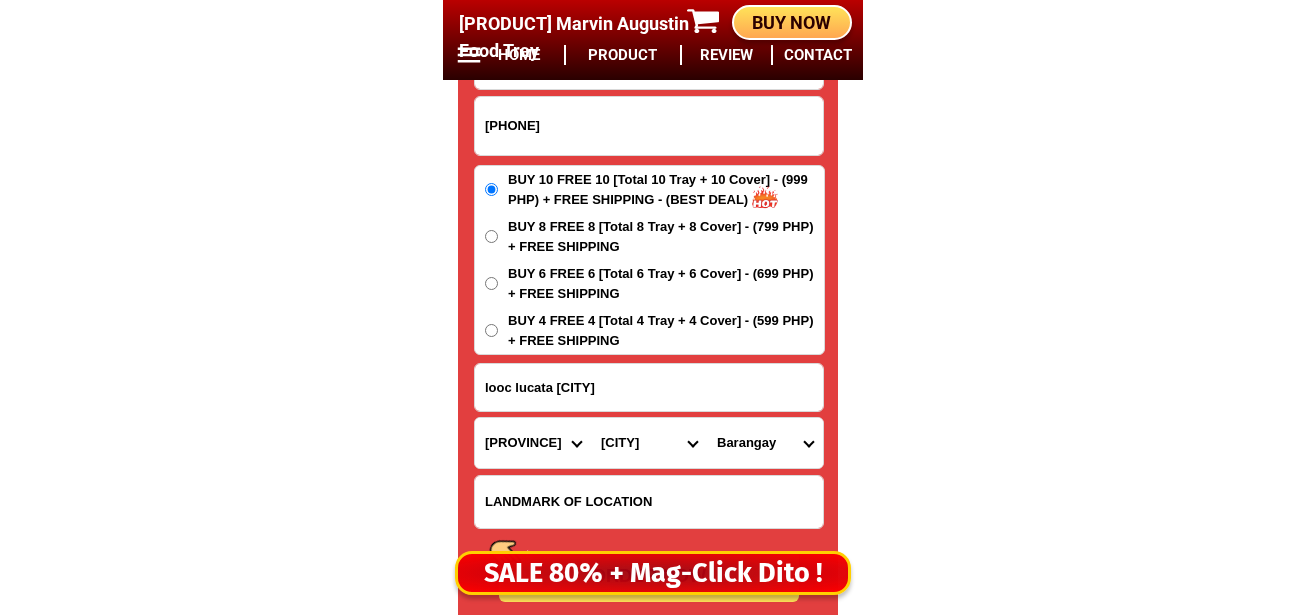 click on "City Alcoy Aloguinsan Argao Asturias Badian Balamban Bantayan Barili Bogo-city Boljoon Borbon Carcar-city Catmon Cebu-alcantara Cebu-alegria Cebu-carmen Cebu-city Cebu-compostela Cebu-liloan Cebu-naga-city Cebu-pilar Cebu-san-fernando Cebu-san-francisco Cebu-san-remigio Cebu-santa-fe Cebu-sogod Cebu-talisay-city Cebu-tuburan Cebu-tudela Consolacion CORDOVA Daanbantayan Dalaguete Danao-city Dumanjug Ginatilan Lapu-lapu-city Madridejos Malabuyoc Mandaue-city Medellin Minglanilla Moalboal Oslob Pinamungahan Poro Ronda Samboan Santander Sibonga Tabogon Tabuelan Toledo-city" at bounding box center (649, 443) 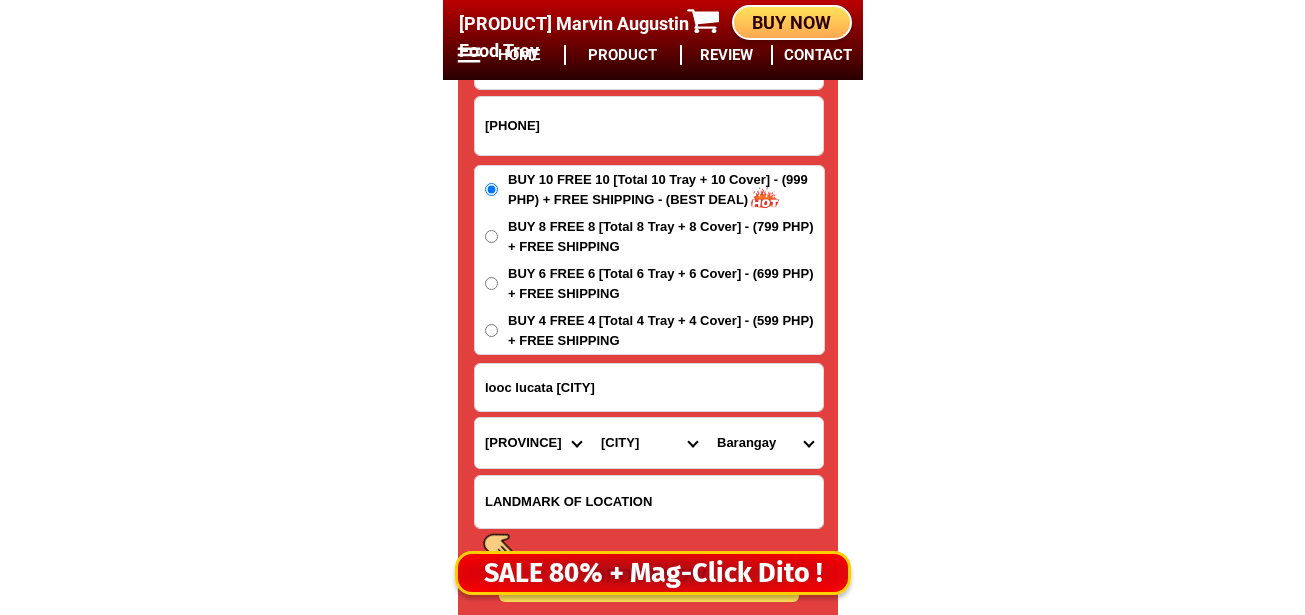 click on "Barangay Agus Babag Bankal Baring Basak Buaya Calawisan Canjulao Caubian Caw-oy Cawhagan Gun-ob Ibo Looc Mactan Maribago Marigondon Pajac Pajo Pangan-an Poblacion Punta engano Pusok Sabang San vicente Santa rosa Subabasbas Talima Tingo Tungasan" at bounding box center [765, 443] 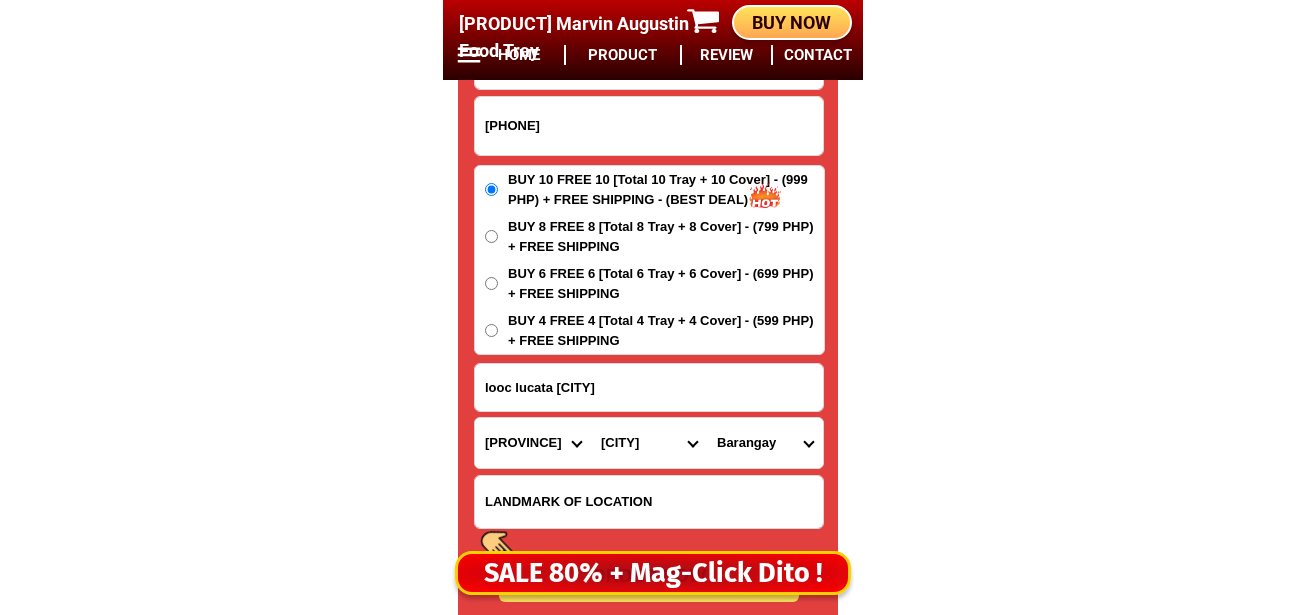 select on "63_831042975" 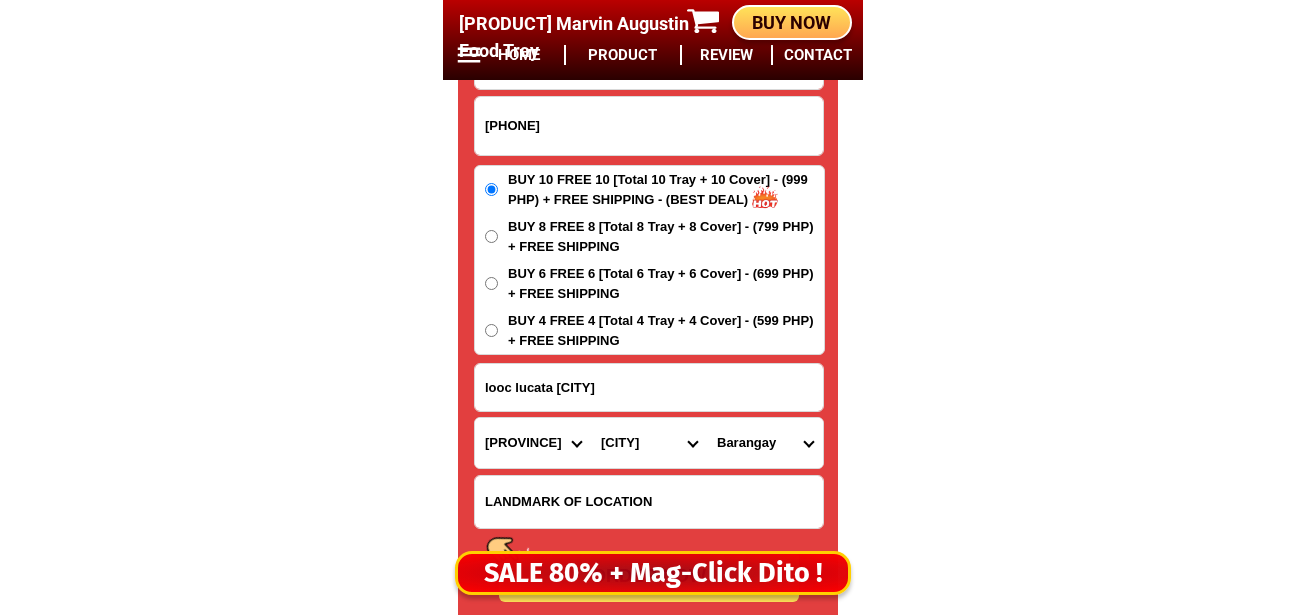 click on "Barangay Agus Babag Bankal Baring Basak Buaya Calawisan Canjulao Caubian Caw-oy Cawhagan Gun-ob Ibo Looc Mactan Maribago Marigondon Pajac Pajo Pangan-an Poblacion Punta engano Pusok Sabang San vicente Santa rosa Subabasbas Talima Tingo Tungasan" at bounding box center [765, 443] 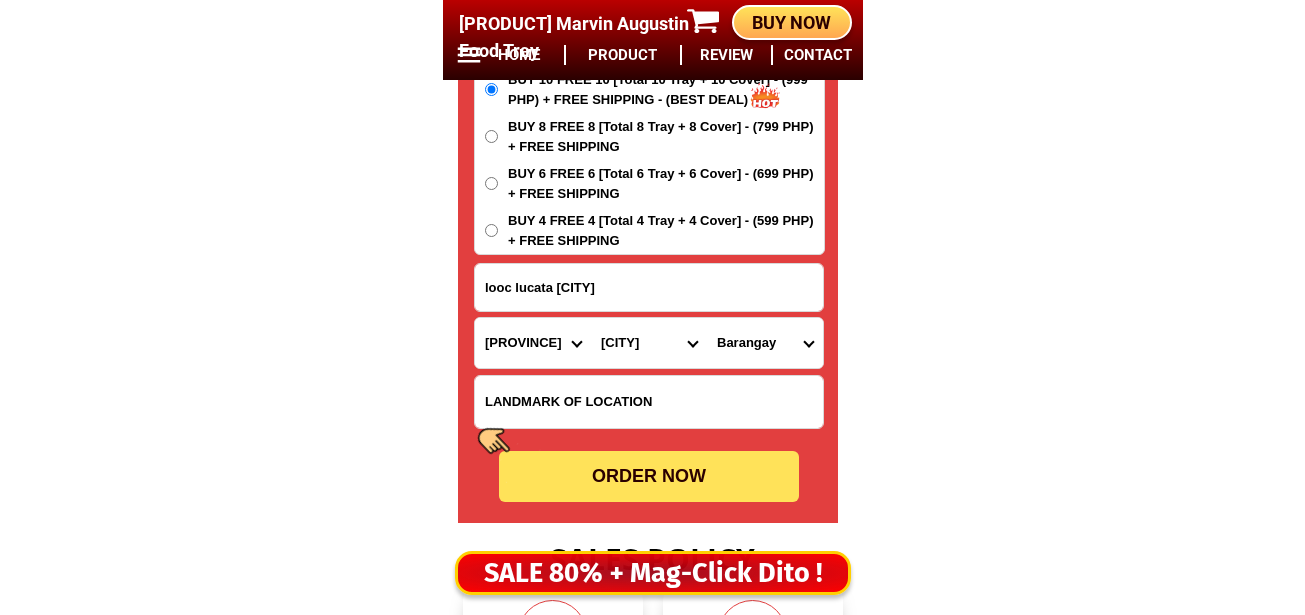 scroll, scrollTop: 16978, scrollLeft: 0, axis: vertical 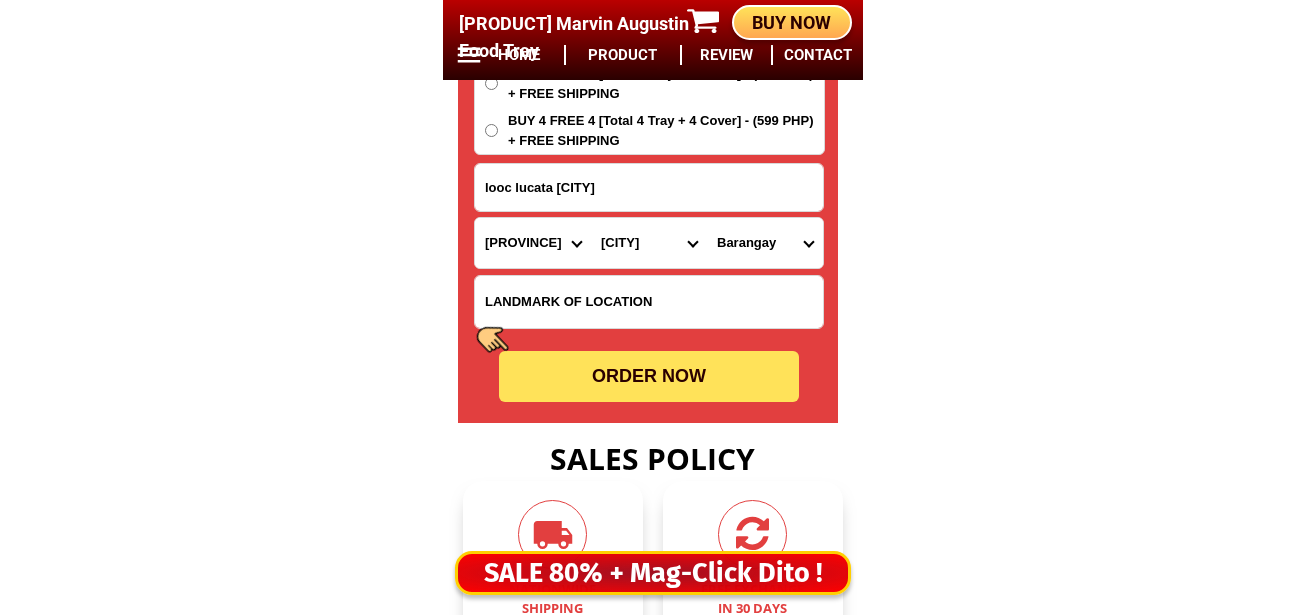click on "••••• •••" at bounding box center (649, 376) 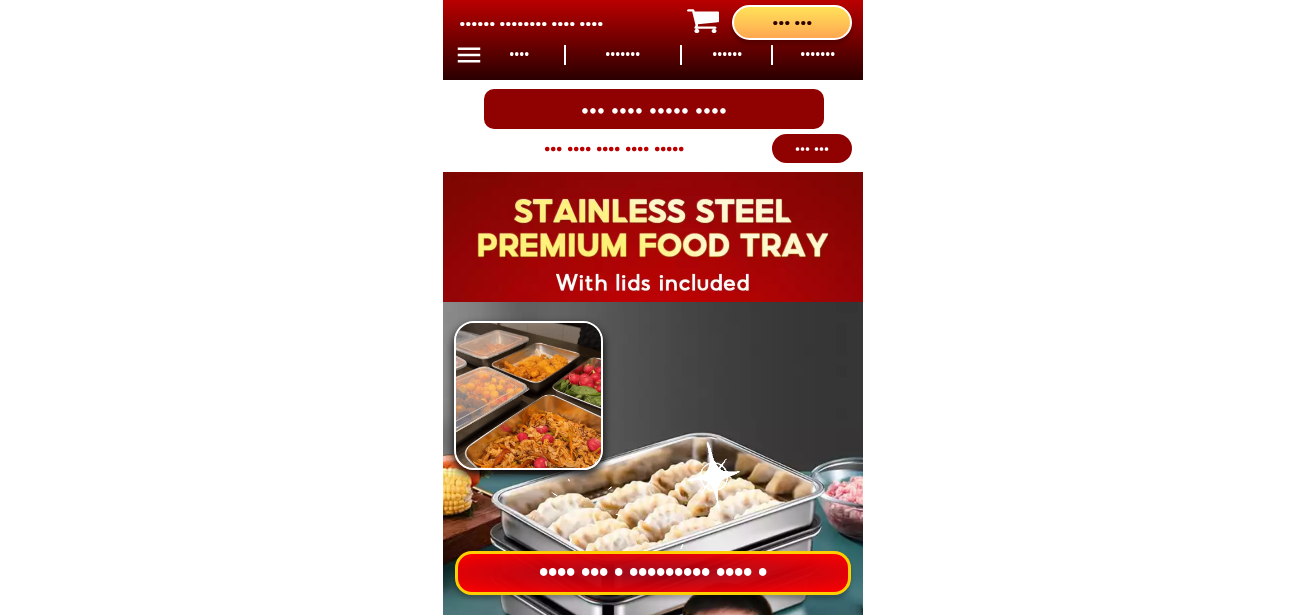 scroll, scrollTop: 0, scrollLeft: 0, axis: both 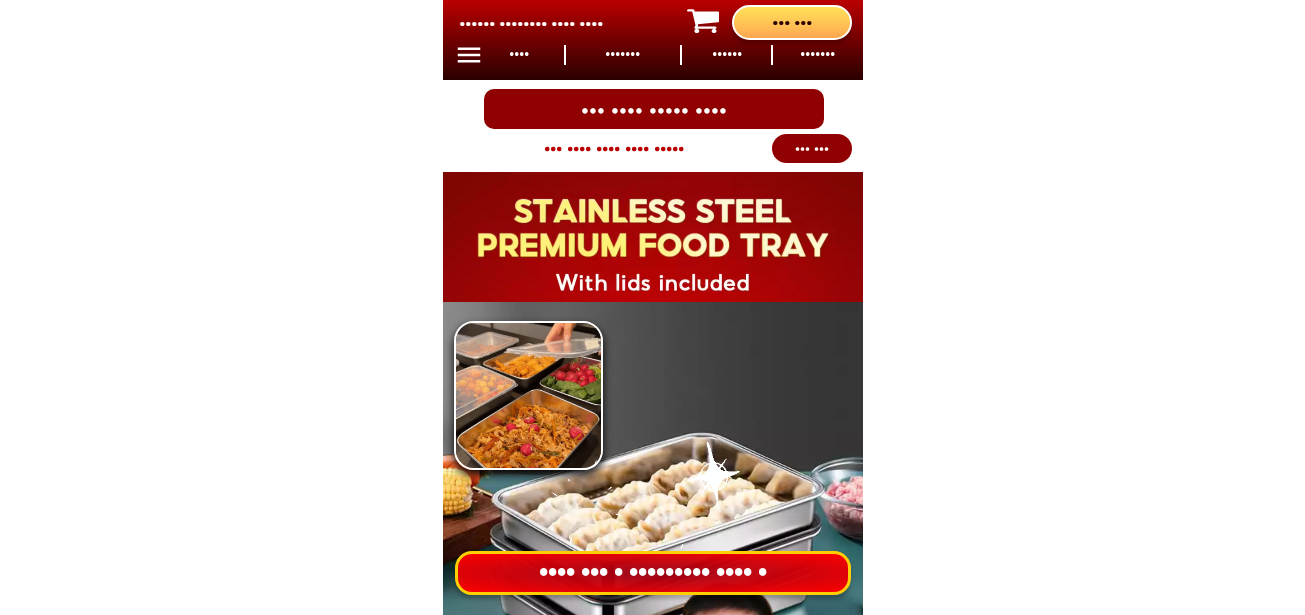 click on "•••• ••• • ••••••••• •••• •" at bounding box center [653, 573] 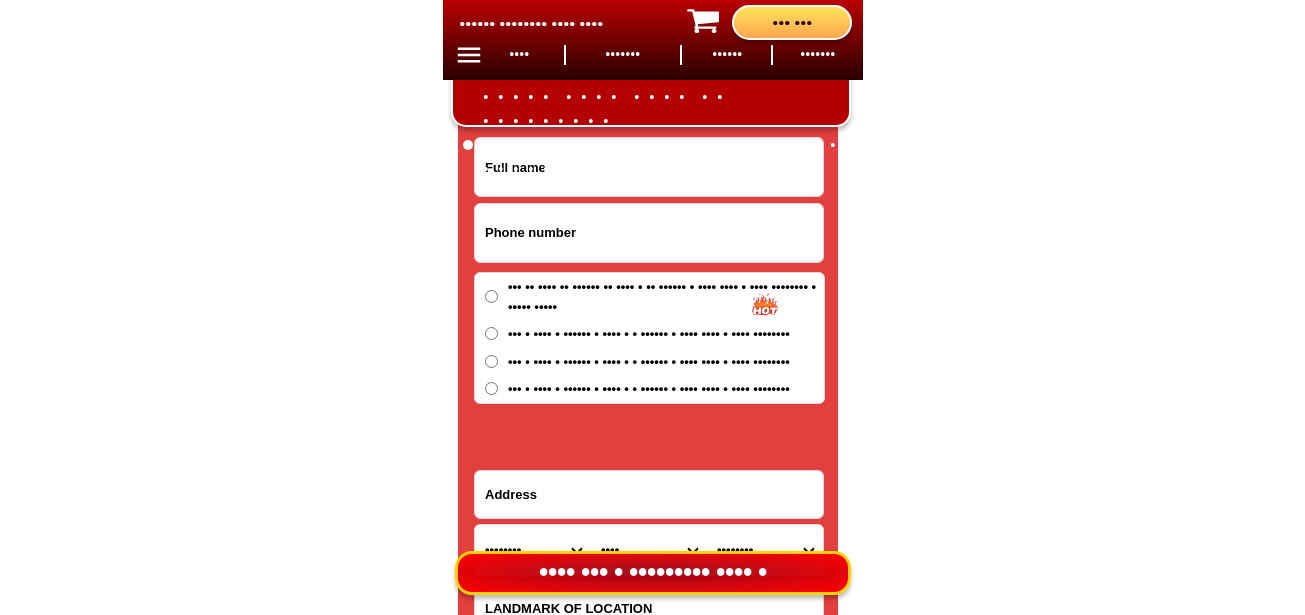 scroll, scrollTop: 16678, scrollLeft: 0, axis: vertical 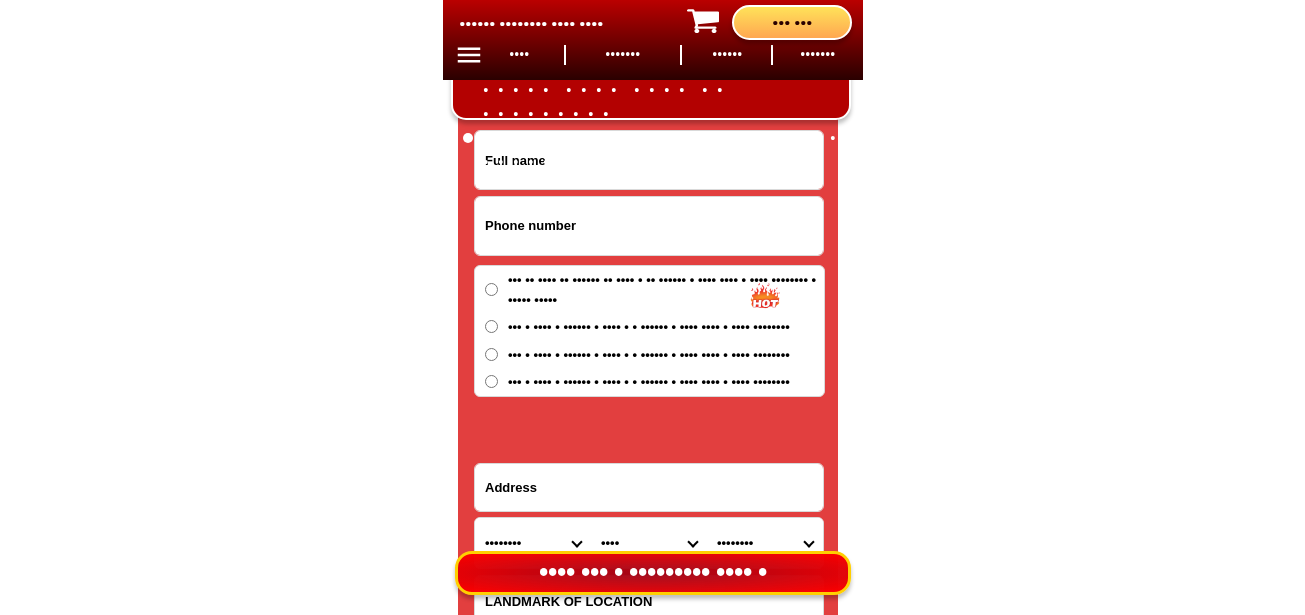 click at bounding box center (649, 226) 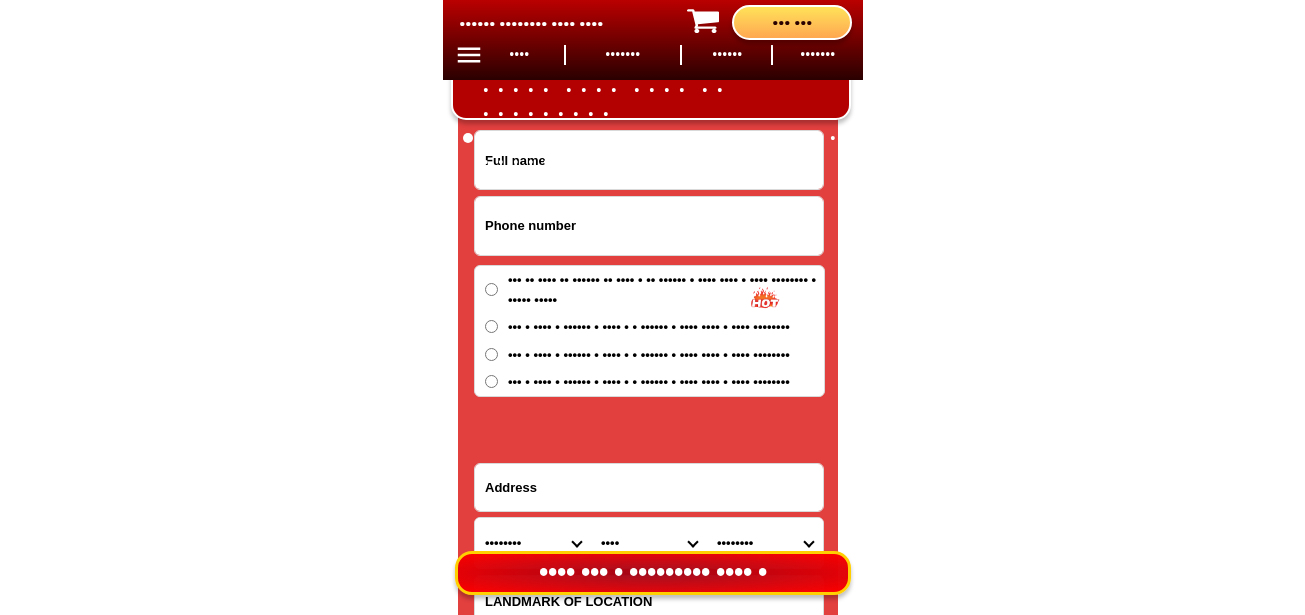 paste on "•••••••••••" 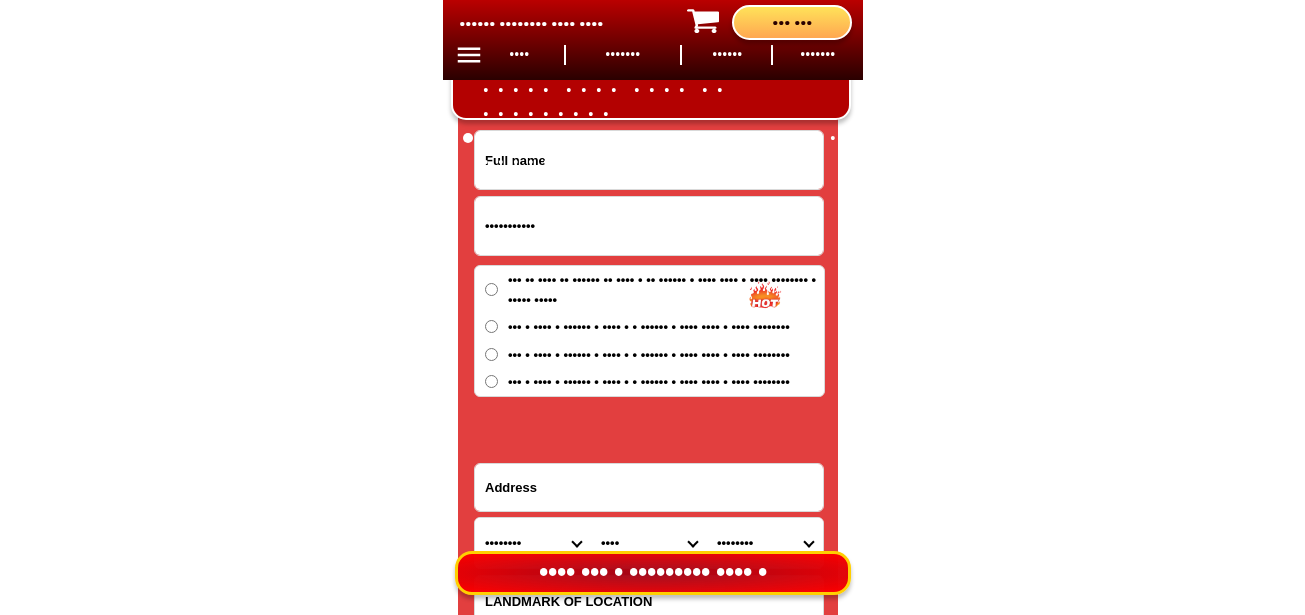 type on "•••••••••••" 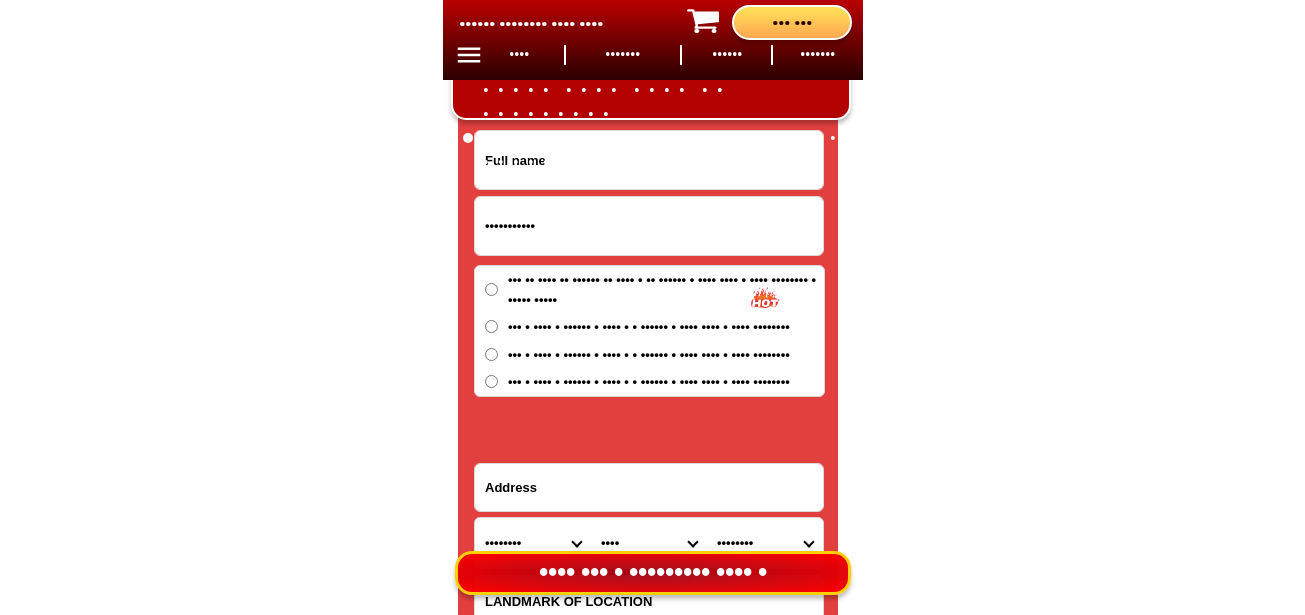 click at bounding box center (649, 160) 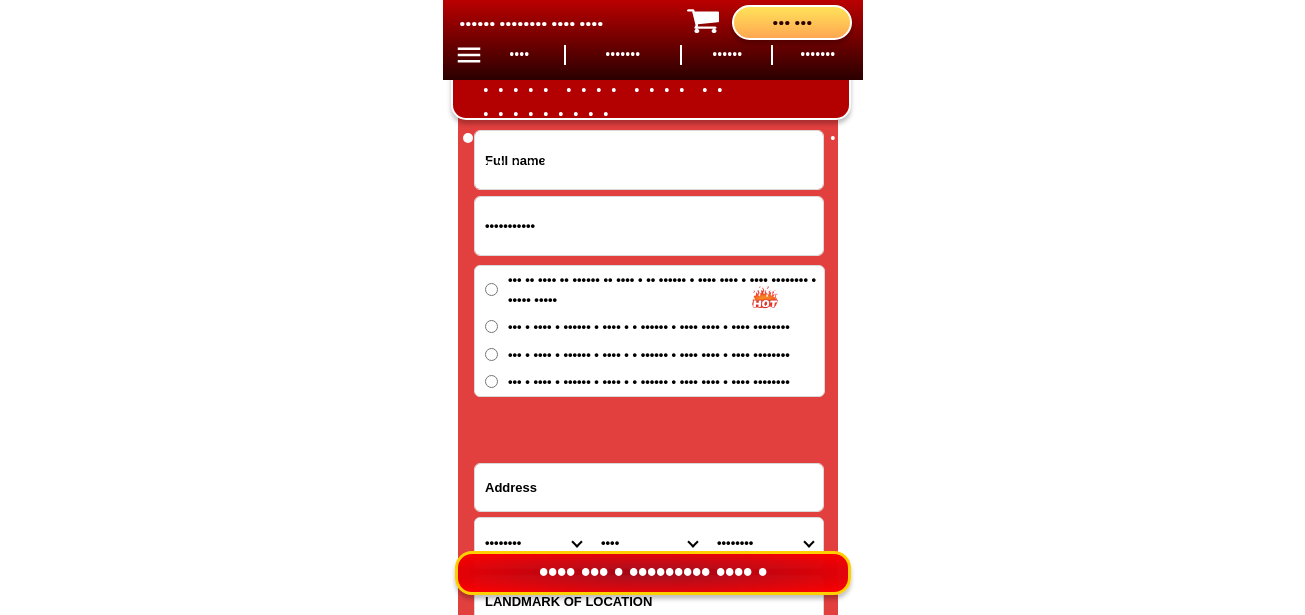 paste on "••••••••• ••••••" 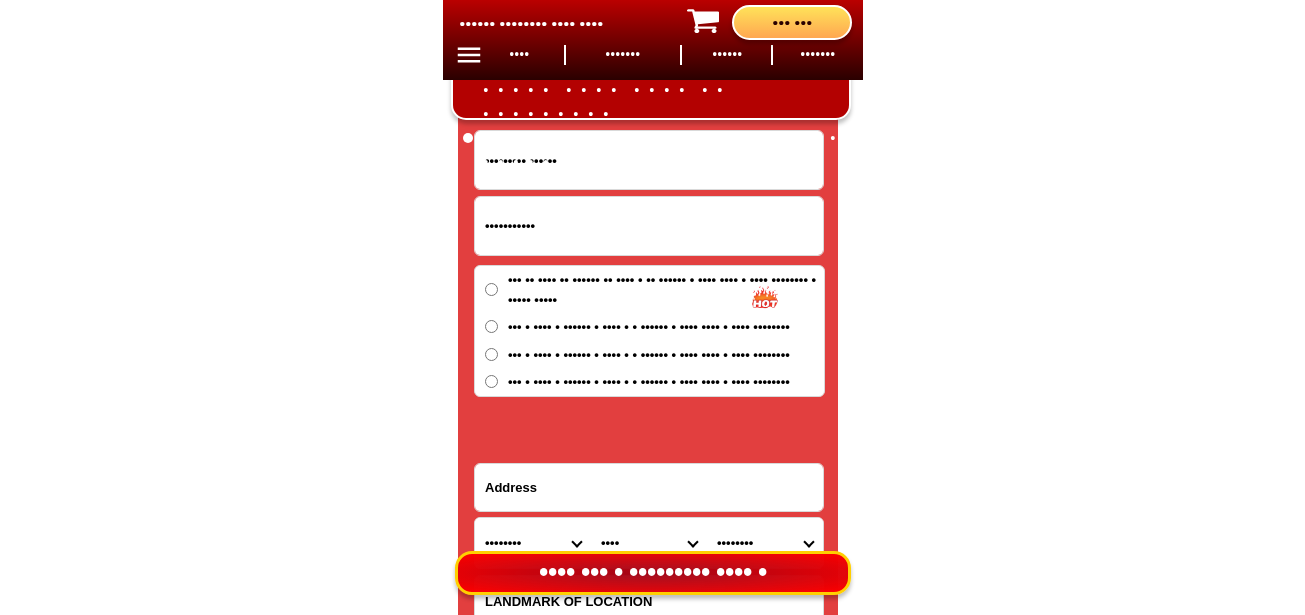 type on "••••••••• ••••••" 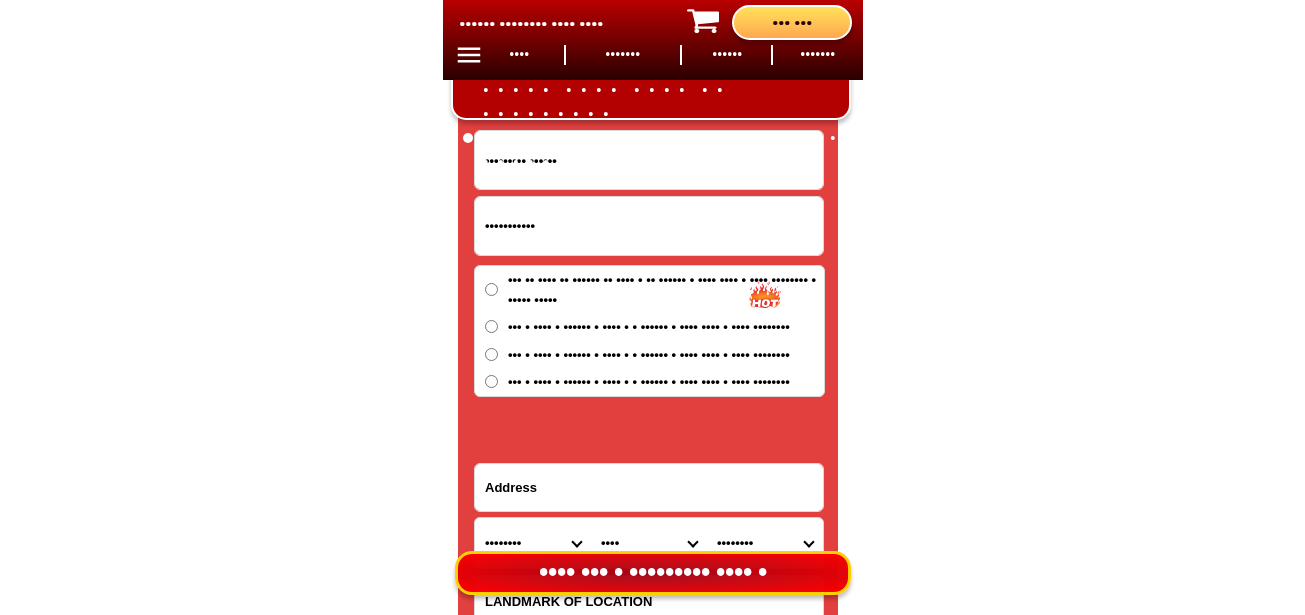 click on "••• • •••• • •••••• • •••• • • •••••• • •••• •••• • •••• ••••••••" at bounding box center (666, 289) 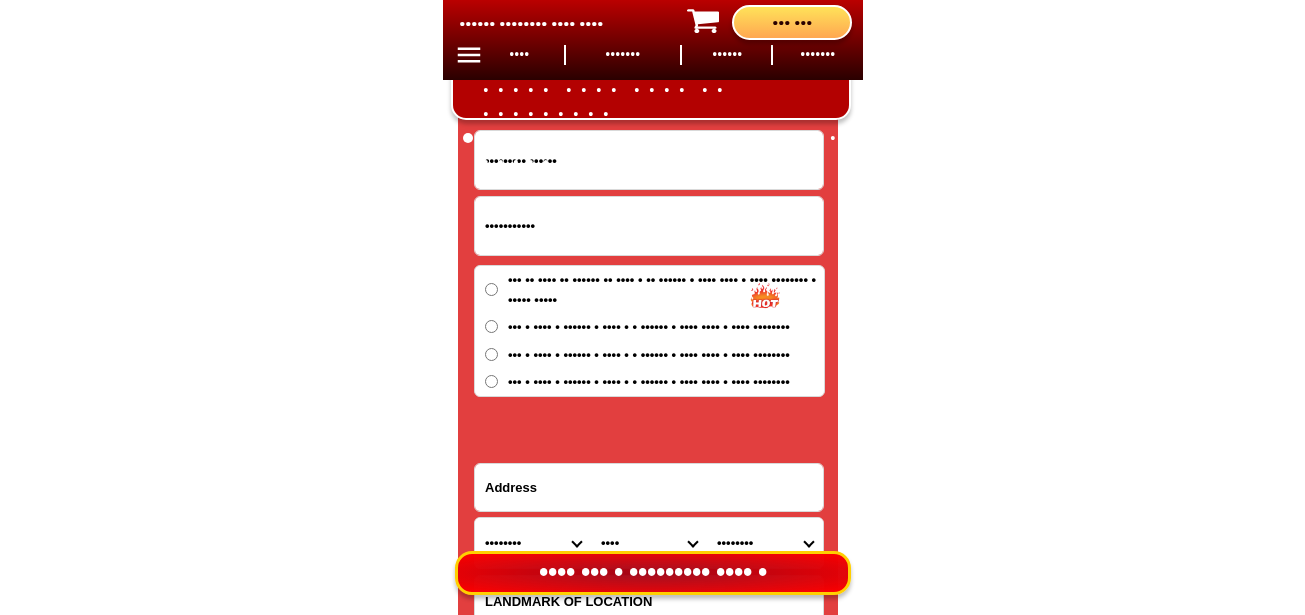 click on "••• • •••• • •••••• • •••• • • •••••• • •••• •••• • •••• ••••••••" at bounding box center (491, 381) 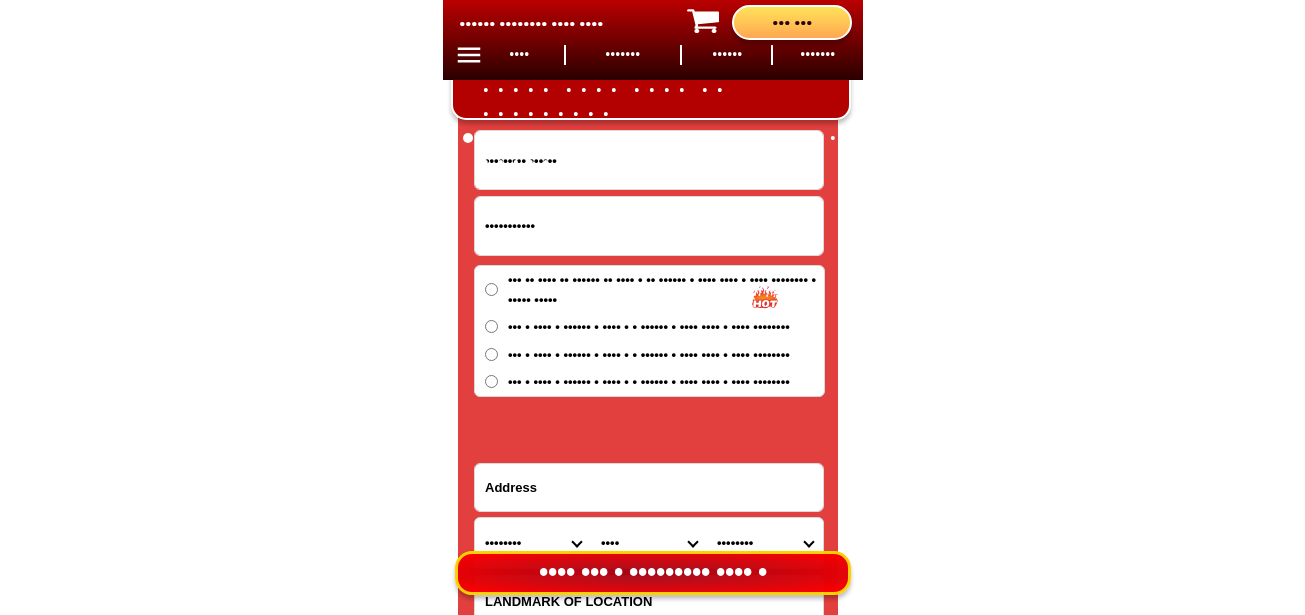 click at bounding box center [649, 487] 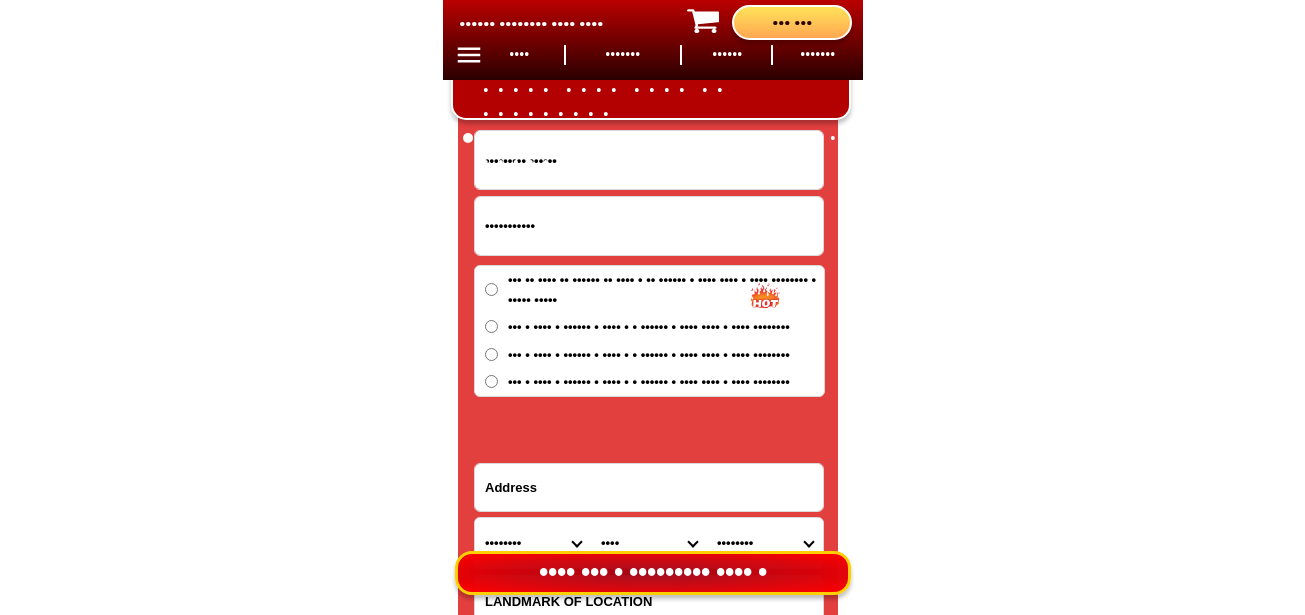 paste on "•••• ••••• •••• ••• ••••• ••••••••" 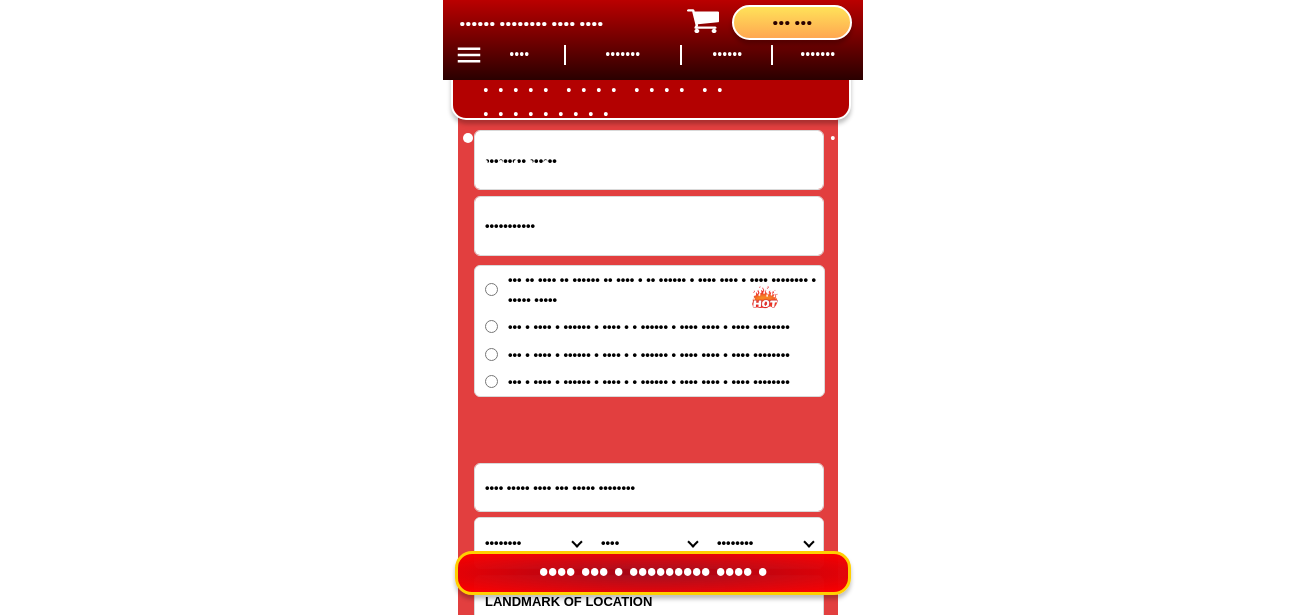 scroll, scrollTop: 16778, scrollLeft: 0, axis: vertical 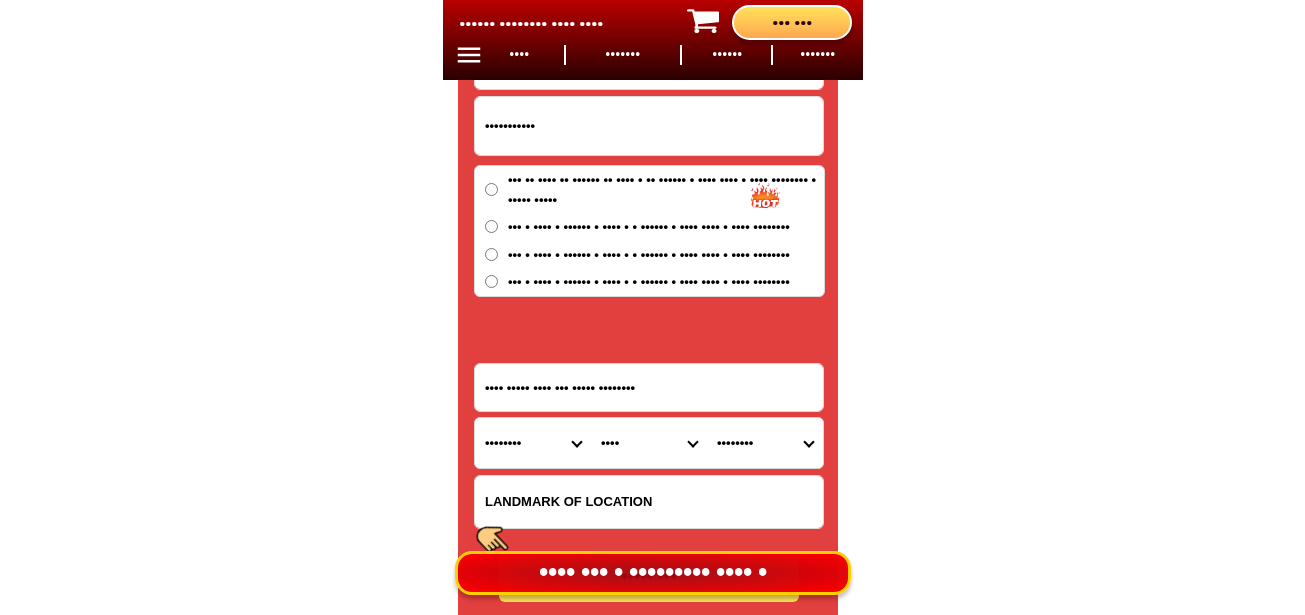 type on "•••• ••••• •••• ••• ••••• ••••••••" 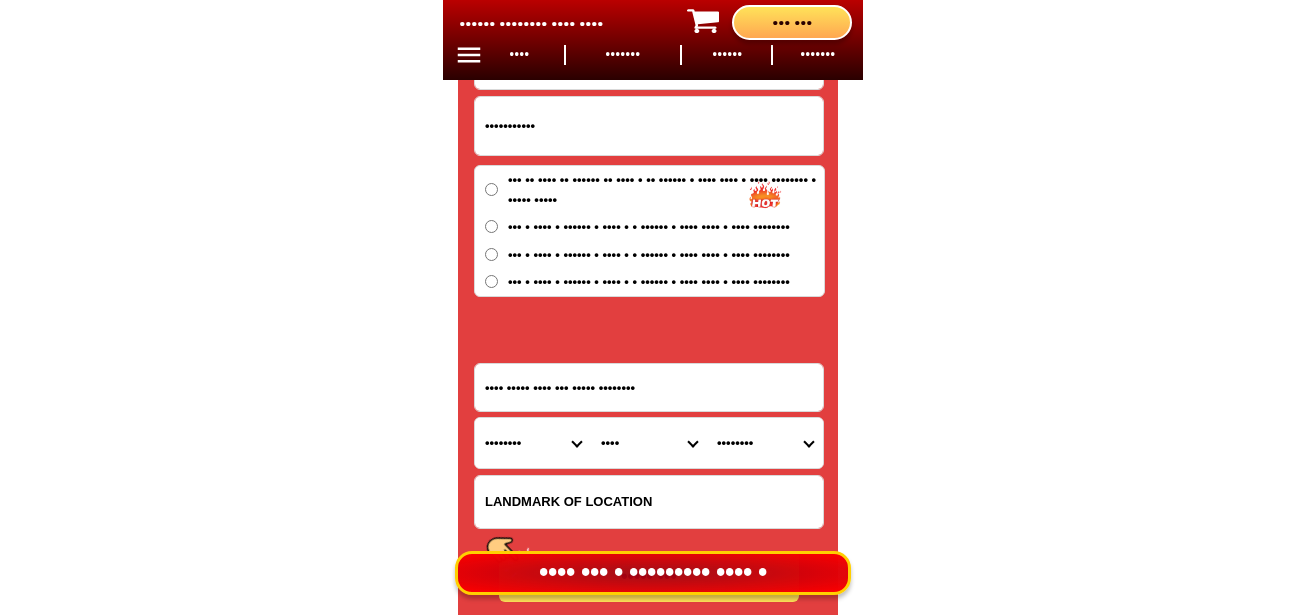 click on "•••••••• •••• •••••••••••••••• •••••••••••••• ••••• ••••• ••••••• •••••• •••••• ••••••• •••••• ••••••• •••••••• ••••••• ••••••• ••••• •••••••• ••••••• ••••••• ••••••••••••••• ••••••••••••• •••••••• ••••• ••••••••••• •••••• •••• •••••••• •••••••••••• ••••••••••••••• ••••••••••••• •••••••••••••••• •••••••••••••• ••••••••••••••• ••••••••••••• •••••••• •••••• •••••••••••• •••••••••• •••••• ••••••• ••••••• •••••••• •••••• ••••••••••••••• ••••••••••••• ••••• ••••••••••• •••••••••• ••••••• •••••••••••• •••••••••••••••••• •••••••••••••••• ••••••••••••••••• ••••••••••••••••• ••••••••••••••• •••••••••••••• ••••••••••• ••••••••••••• •••••••••••••••••• •••••••••••••••• ••••••• •••••••• •••••••••• •••••• ••••••• ••••• ••••••• ••••••••• •••••••• •••••••• •••••••••••••• •••••••••••••• •••••••••••••• •••• ••••••••••••••••• ••••••••••••••• •••••• ••••••••• ••••••••••••• •••••••• ••••••••••••••••••• ••••••••••••••••• •••••••••••••••••" at bounding box center (533, 443) 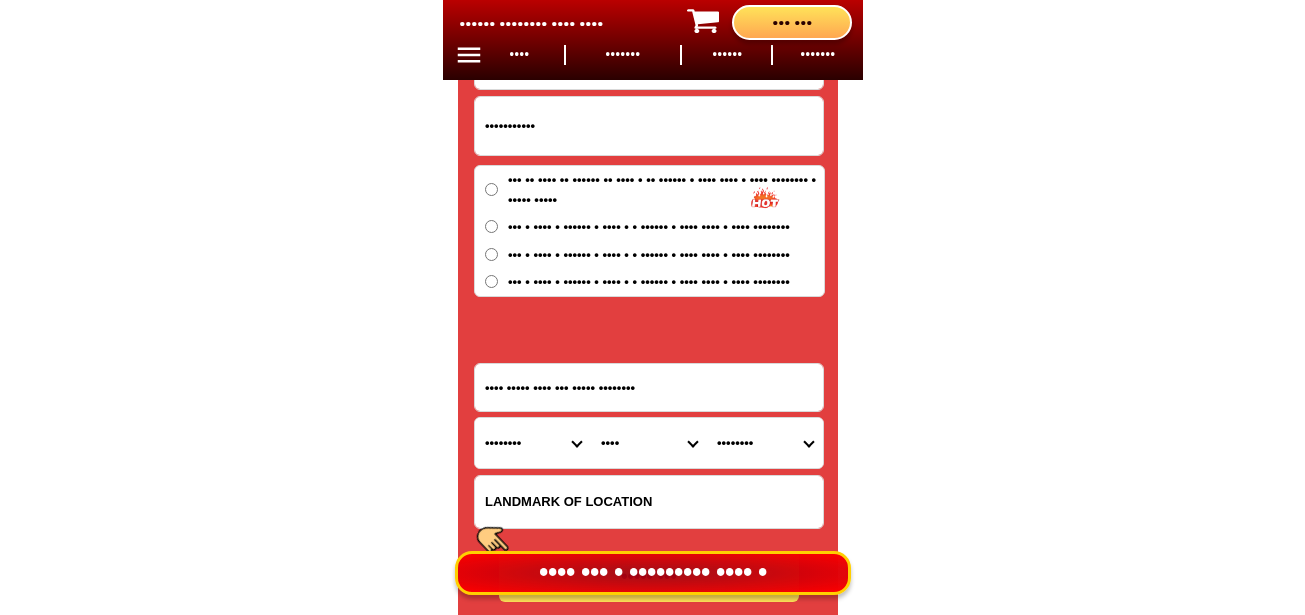 select on "••••••" 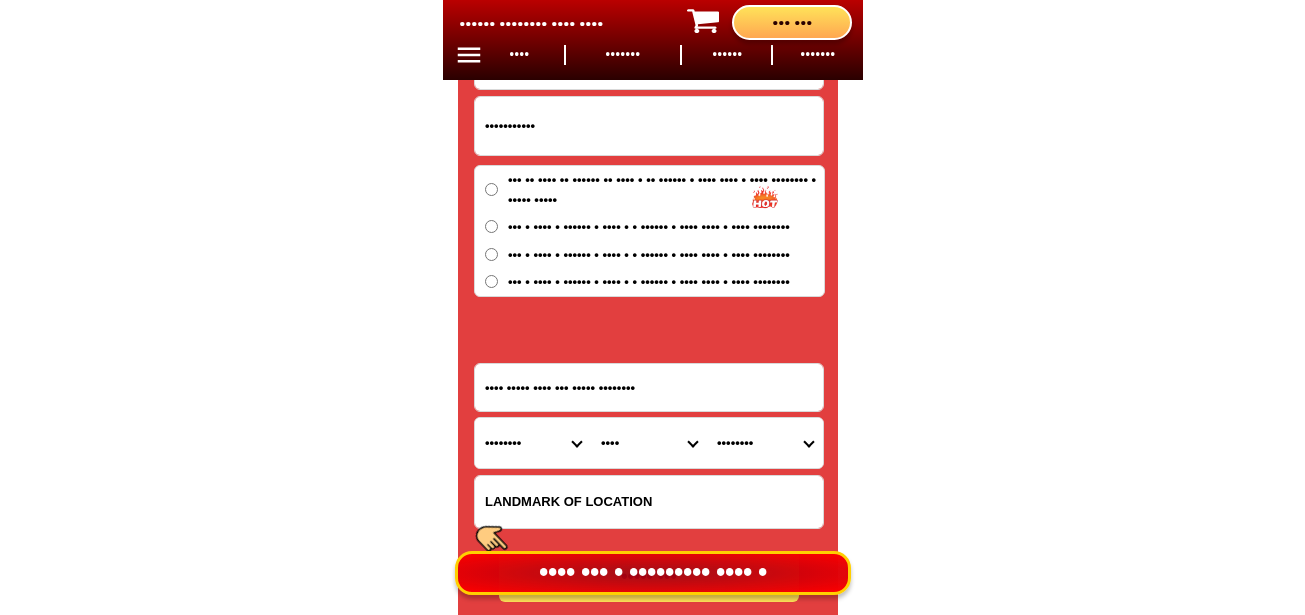 click on "•••••••• •••• •••••••••••••••• •••••••••••••• ••••• ••••• ••••••• •••••• •••••• ••••••• •••••• ••••••• •••••••• ••••••• ••••••• ••••• •••••••• ••••••• ••••••• ••••••••••••••• ••••••••••••• •••••••• ••••• ••••••••••• •••••• •••• •••••••• •••••••••••• ••••••••••••••• ••••••••••••• •••••••••••••••• •••••••••••••• ••••••••••••••• ••••••••••••• •••••••• •••••• •••••••••••• •••••••••• •••••• ••••••• ••••••• •••••••• •••••• ••••••••••••••• ••••••••••••• ••••• ••••••••••• •••••••••• ••••••• •••••••••••• •••••••••••••••••• •••••••••••••••• ••••••••••••••••• ••••••••••••••••• ••••••••••••••• •••••••••••••• ••••••••••• ••••••••••••• •••••••••••••••••• •••••••••••••••• ••••••• •••••••• •••••••••• •••••• ••••••• ••••• ••••••• ••••••••• •••••••• •••••••• •••••••••••••• •••••••••••••• •••••••••••••• •••• ••••••••••••••••• ••••••••••••••• •••••• ••••••••• ••••••••••••• •••••••• ••••••••••••••••••• ••••••••••••••••• •••••••••••••••••" at bounding box center [533, 443] 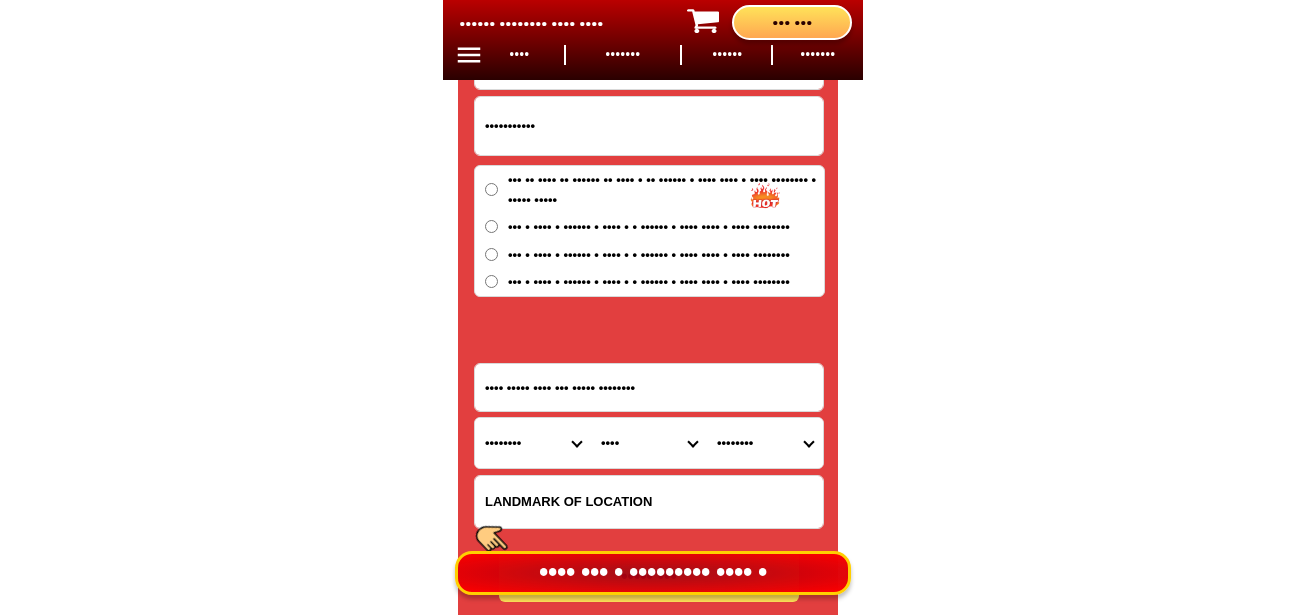 click on "•••• •••••••••••• •••••• •••••• ••••••• ••••••• ••••••••••••• •••••• ••••• ••••••••• •••••••• •••••••• •••••••• •••••• ••••••• •••••••••••••••••••••••••• ••••••••••••••••• •••••••••••••••••• ••••••••••••••••••• •••••••••••••••••••• ••••• ••••••••• •••••••" at bounding box center (649, 443) 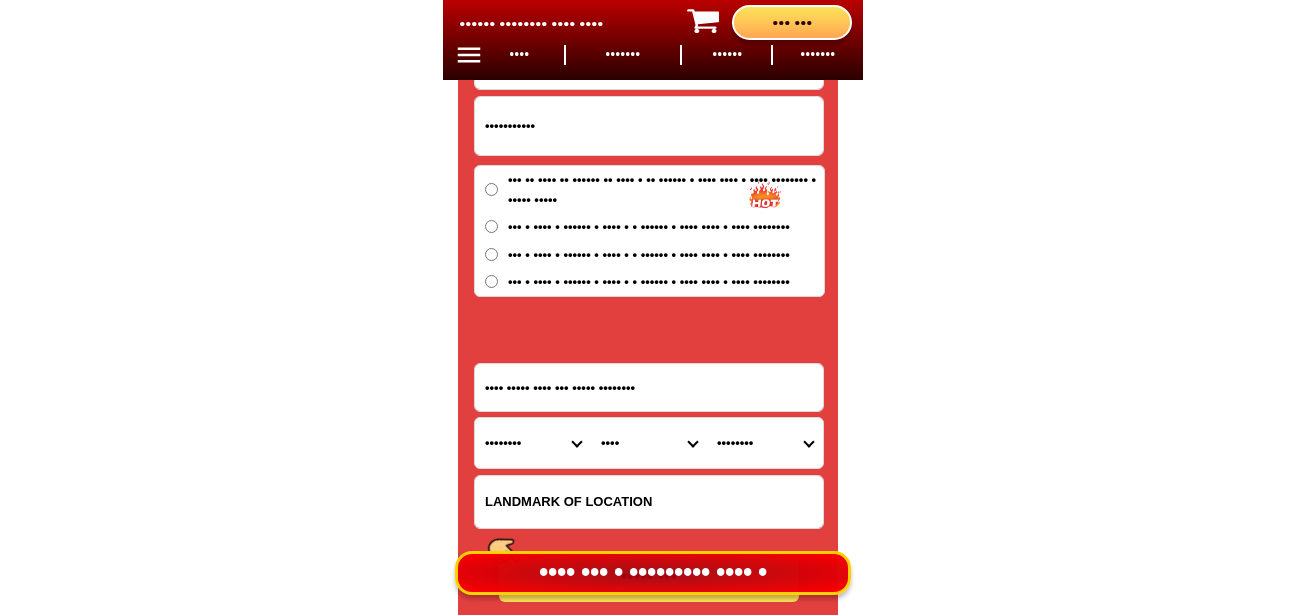 select on "•••••••••" 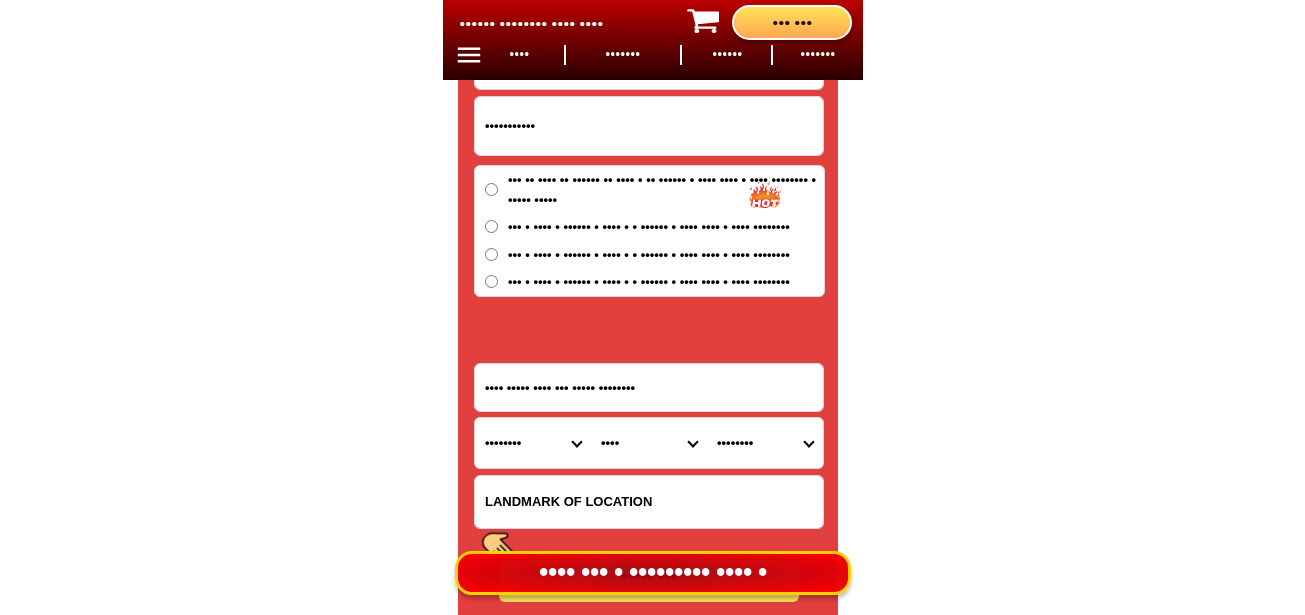 click on "•••• •••••••••••• •••••• •••••• ••••••• ••••••• ••••••••••••• •••••• ••••• ••••••••• •••••••• •••••••• •••••••• •••••• ••••••• •••••••••••••••••••••••••• ••••••••••••••••• •••••••••••••••••• ••••••••••••••••••• •••••••••••••••••••• ••••• ••••••••• •••••••" at bounding box center [649, 443] 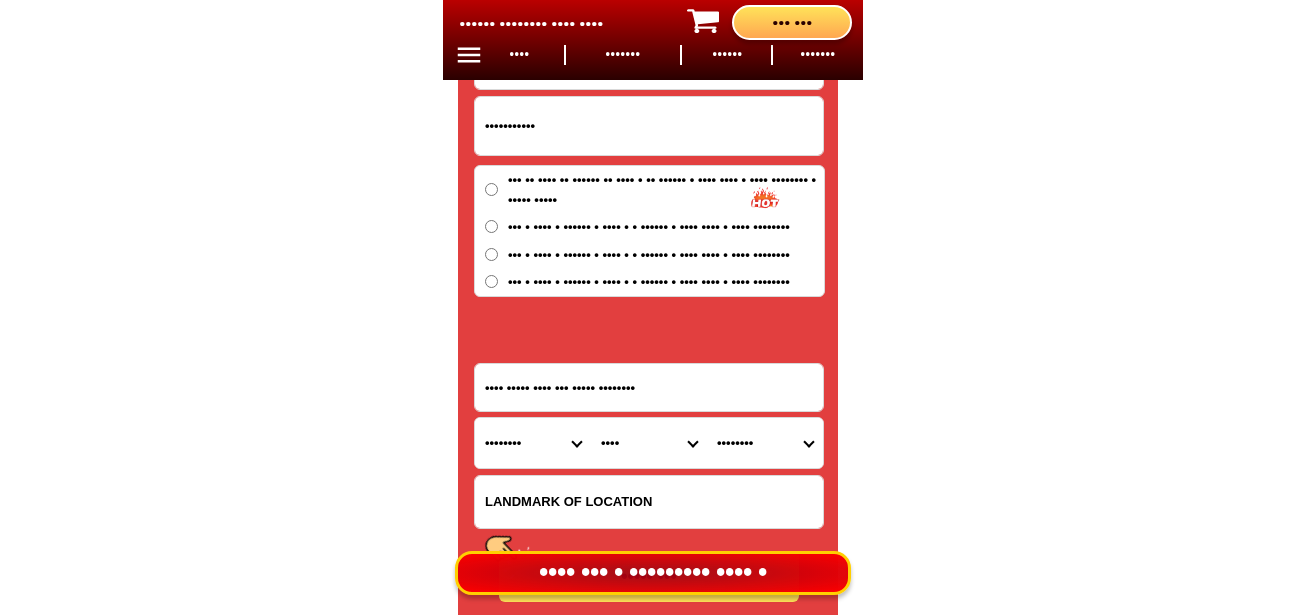 click on "•••••••• •••••••••• •••••• ••••• •••••• ••••••• •••••• •••• ••••••• ••••••••• •••••••••• •• •• ••• ••• •••••• ••• ••••••• •••••• ••••••• ••••• •••• ••••• ••••••• •••••••• ••• ••••••• ••• ••••••• ••• ••••••••• ••• •••••• ••• •••• •••••• ••• •••• •••• ••• •••• •••••• ••• •••••• ••• •••••• ••• ••••••• ••• •••••• ••• ••••••• ••• ••• ••••• ••• ••• ••••• ••• ••• ••••• ••••••••••• ••• ••••• •••• ••• ••••• ••••• ••• ••••• ••• ••• ••••••• ••••• ••••••• ••••• •••••••• ••••• •••• ••••• ••••• •••••• ••••• ••••• ••••• •••••• ••••• •••• ••••• •••••• ••• ••••• •••••• ••• •••••••• ••••• •••••• ••••• ••••••• ••••• •••• •••••• •••••• ••••• ••••• ••••••" at bounding box center [765, 443] 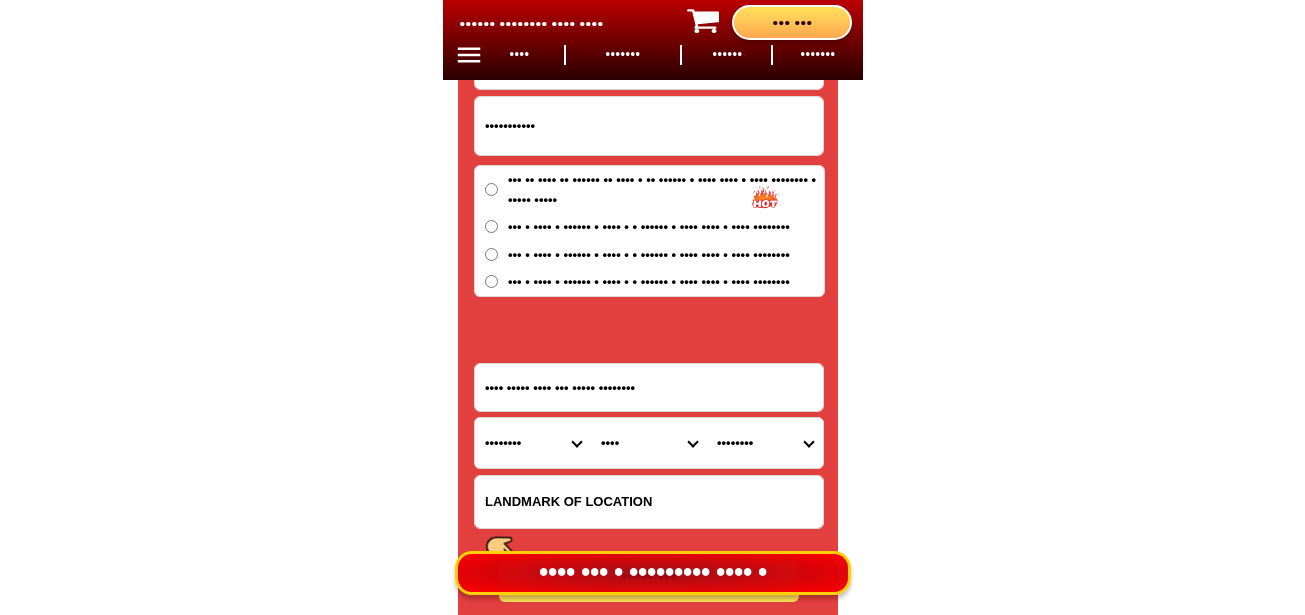 select on "••••••••••••••" 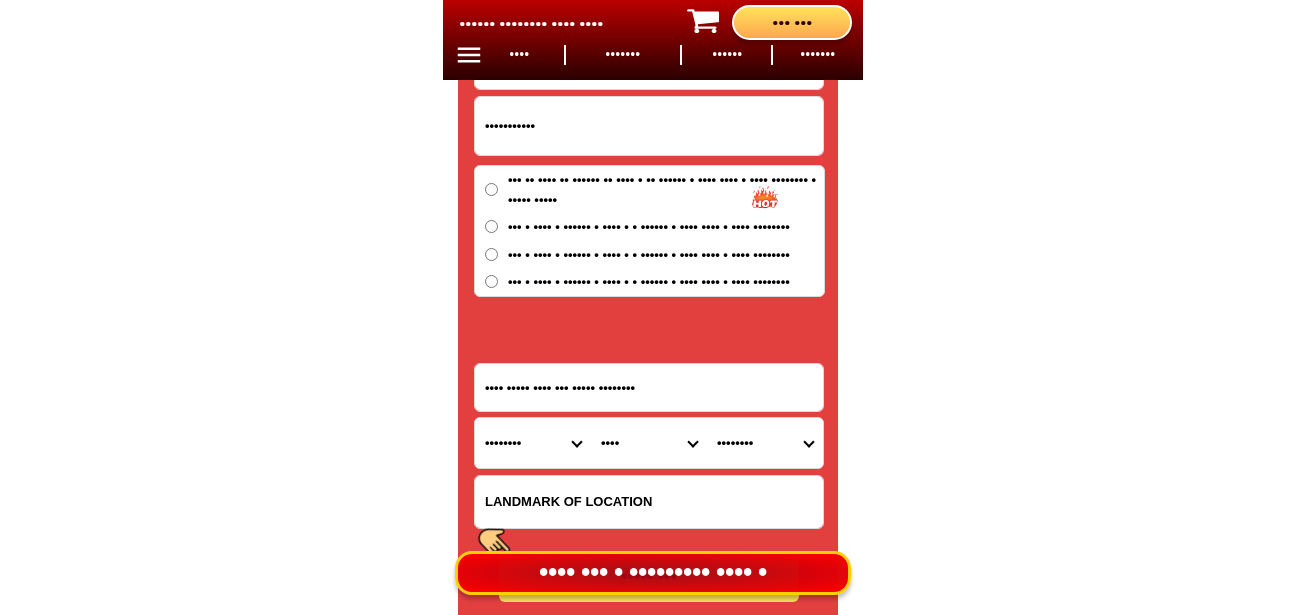 click on "•••••••• •••••••••• •••••• ••••• •••••• ••••••• •••••• •••• ••••••• ••••••••• •••••••••• •• •• ••• ••• •••••• ••• ••••••• •••••• ••••••• ••••• •••• ••••• ••••••• •••••••• ••• ••••••• ••• ••••••• ••• ••••••••• ••• •••••• ••• •••• •••••• ••• •••• •••• ••• •••• •••••• ••• •••••• ••• •••••• ••• ••••••• ••• •••••• ••• ••••••• ••• ••• ••••• ••• ••• ••••• ••• ••• ••••• ••••••••••• ••• ••••• •••• ••• ••••• ••••• ••• ••••• ••• ••• ••••••• ••••• ••••••• ••••• •••••••• ••••• •••• ••••• ••••• •••••• ••••• ••••• ••••• •••••• ••••• •••• ••••• •••••• ••• ••••• •••••• ••• •••••••• ••••• •••••• ••••• ••••••• ••••• •••• •••••• •••••• ••••• ••••• ••••••" at bounding box center [765, 443] 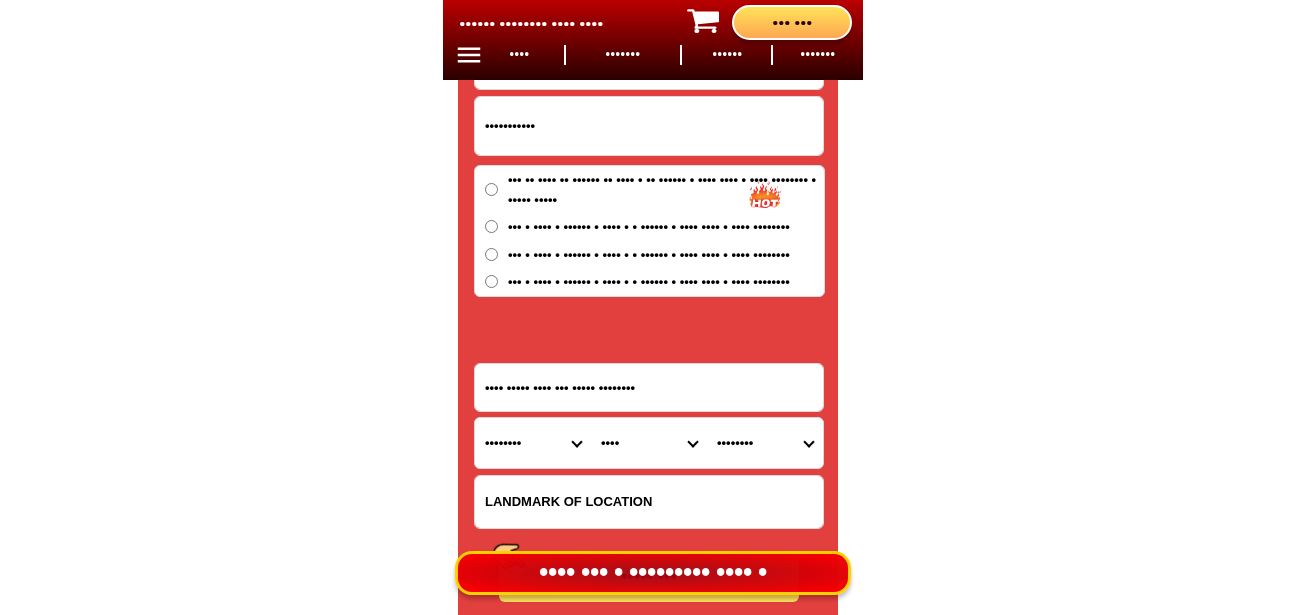 scroll, scrollTop: 16878, scrollLeft: 0, axis: vertical 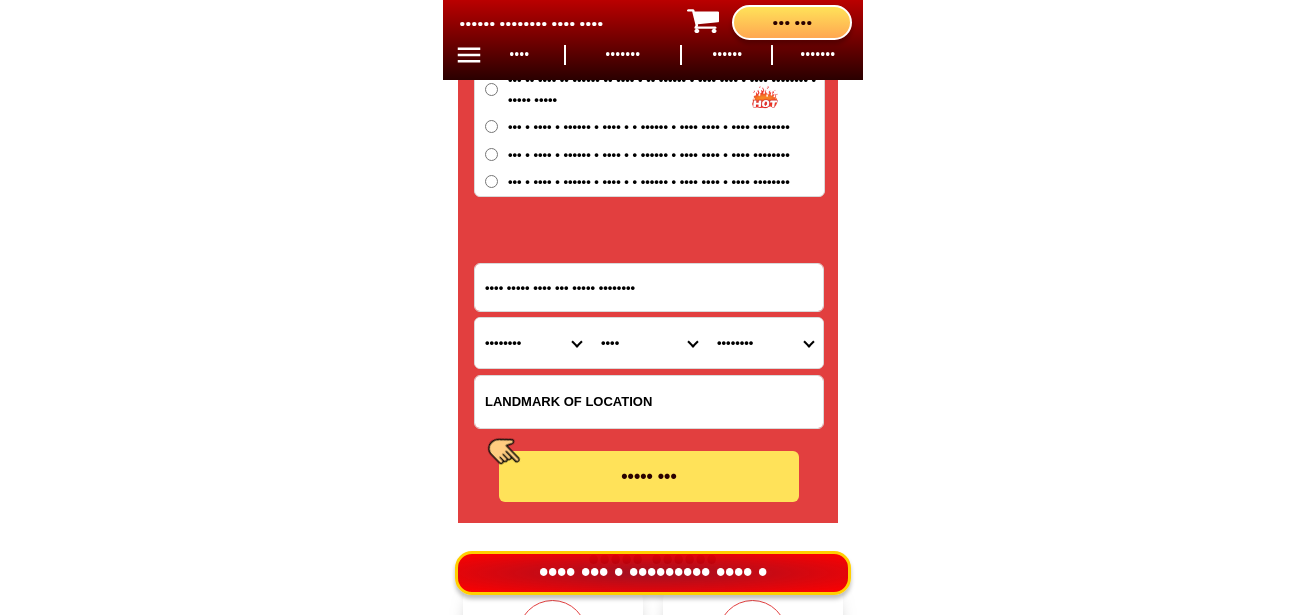click on "••••• •••" at bounding box center [649, 476] 